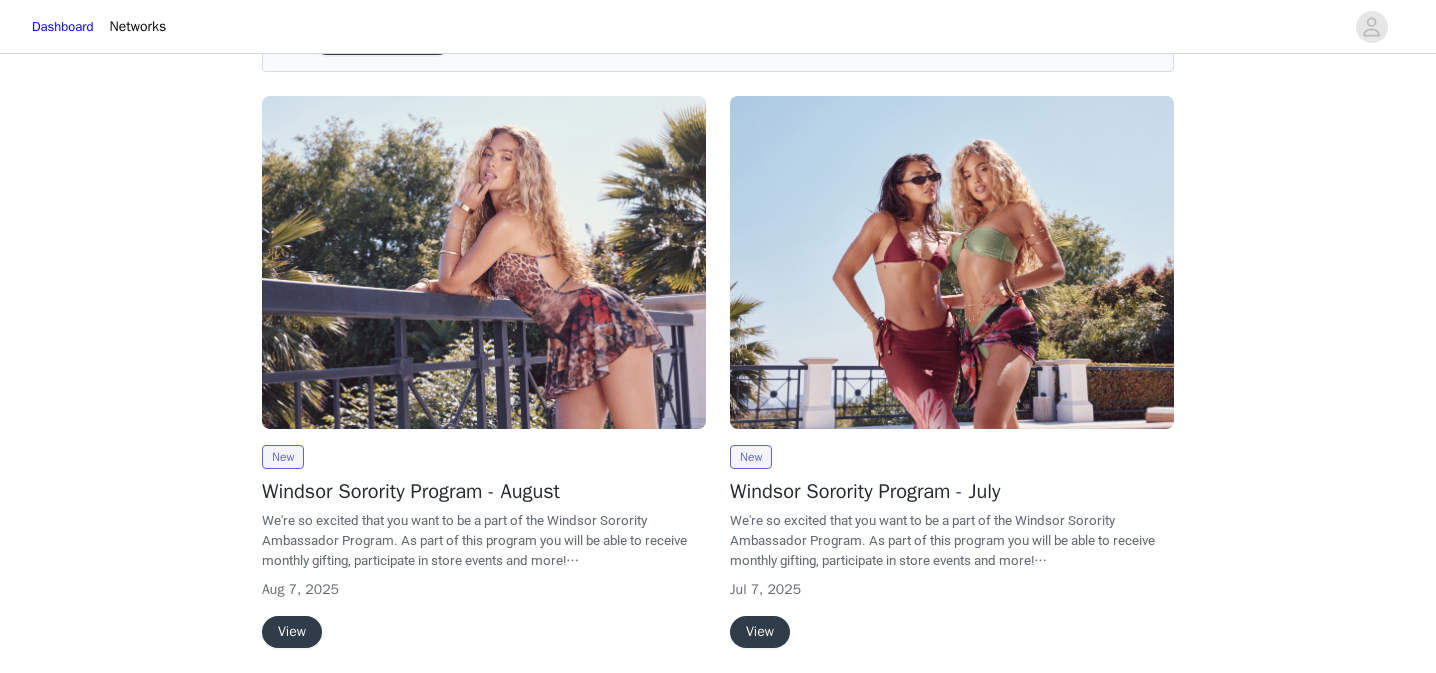 scroll, scrollTop: 173, scrollLeft: 0, axis: vertical 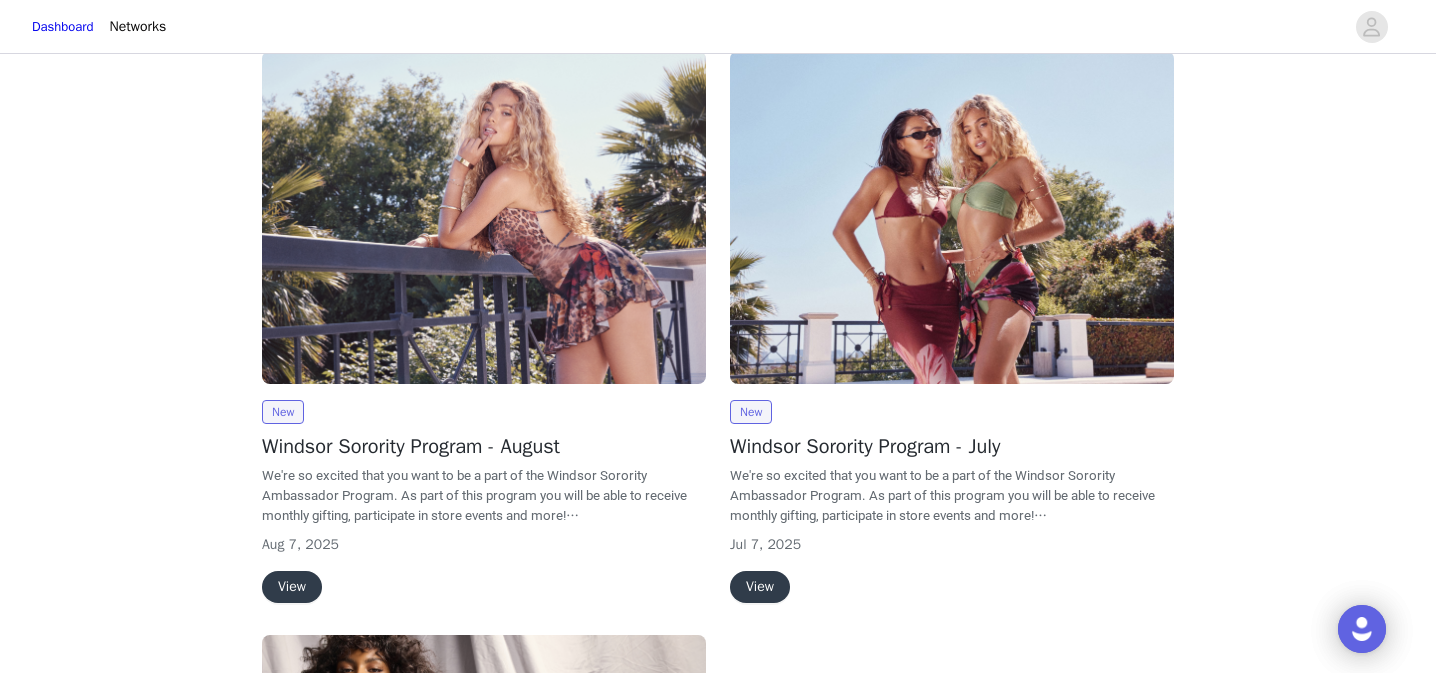 click on "View" at bounding box center (292, 587) 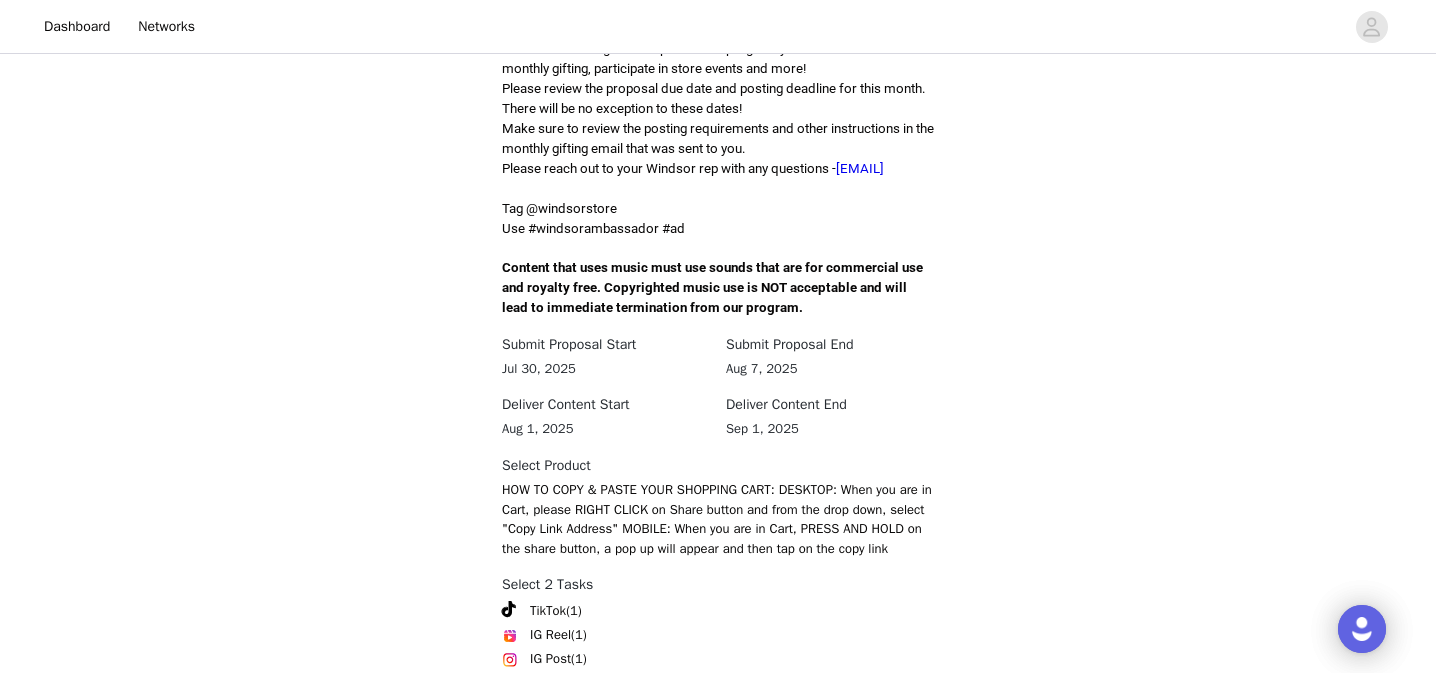 scroll, scrollTop: 707, scrollLeft: 0, axis: vertical 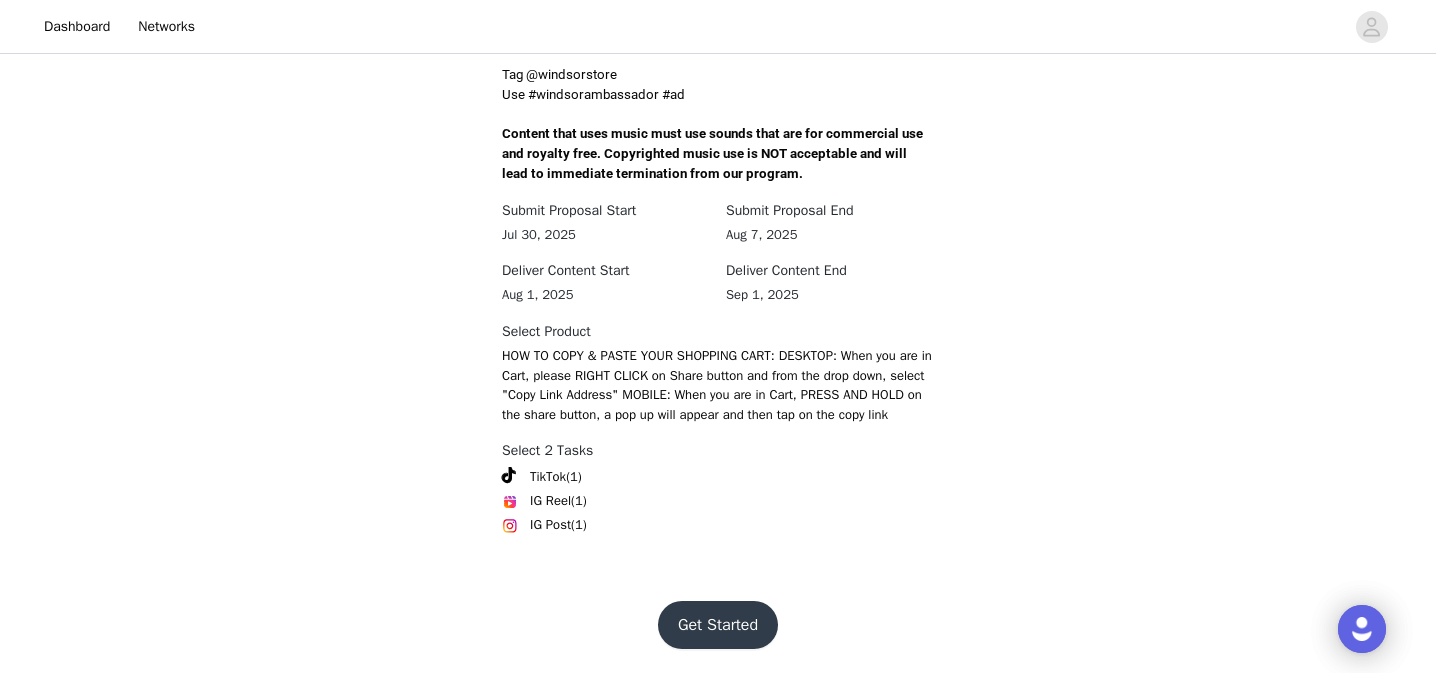 click on "Get Started" at bounding box center [718, 625] 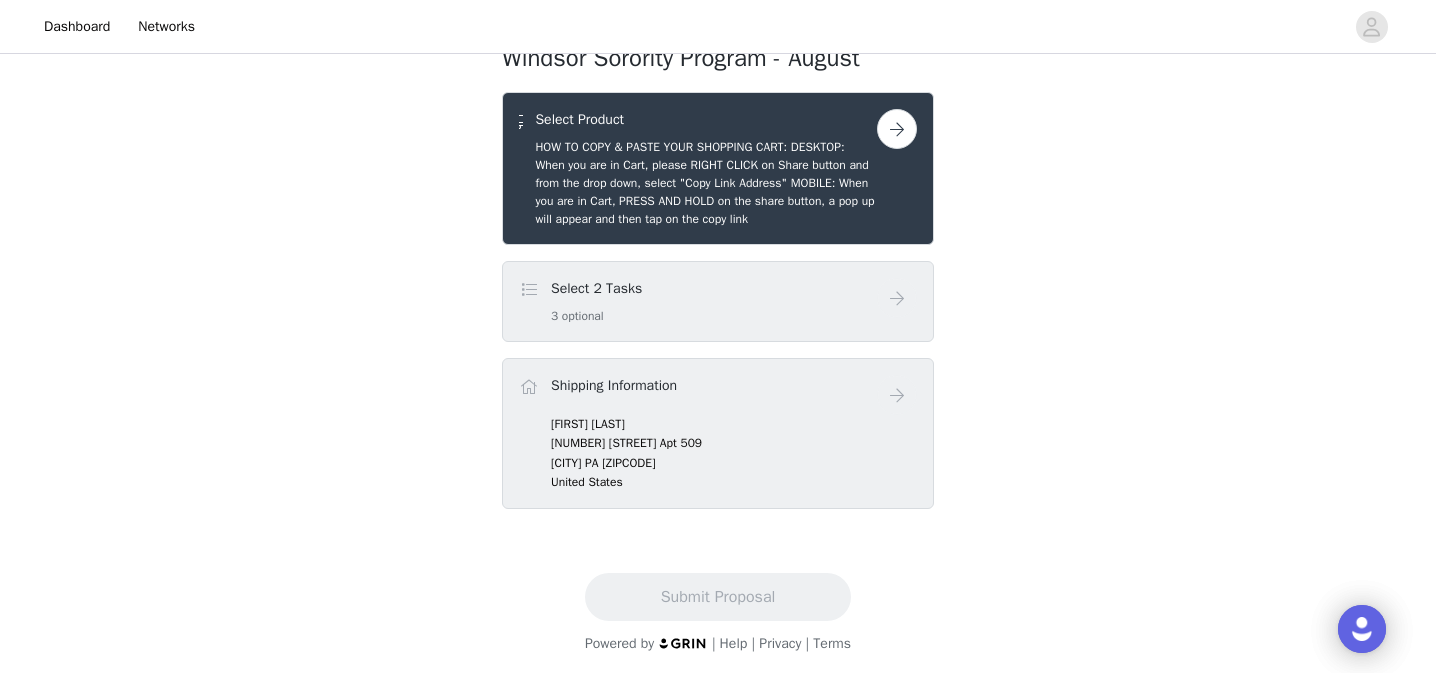 scroll, scrollTop: 377, scrollLeft: 0, axis: vertical 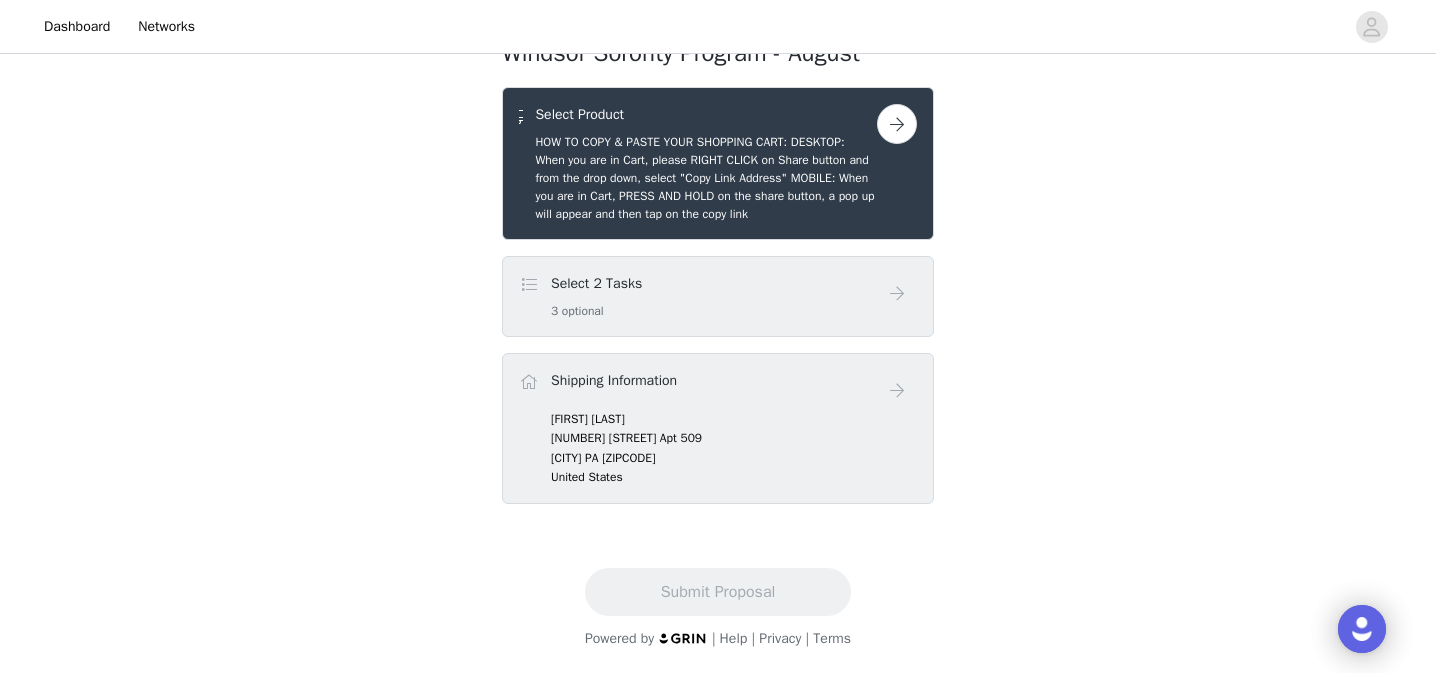 click on "Select 2 Tasks   3 optional" at bounding box center (698, 296) 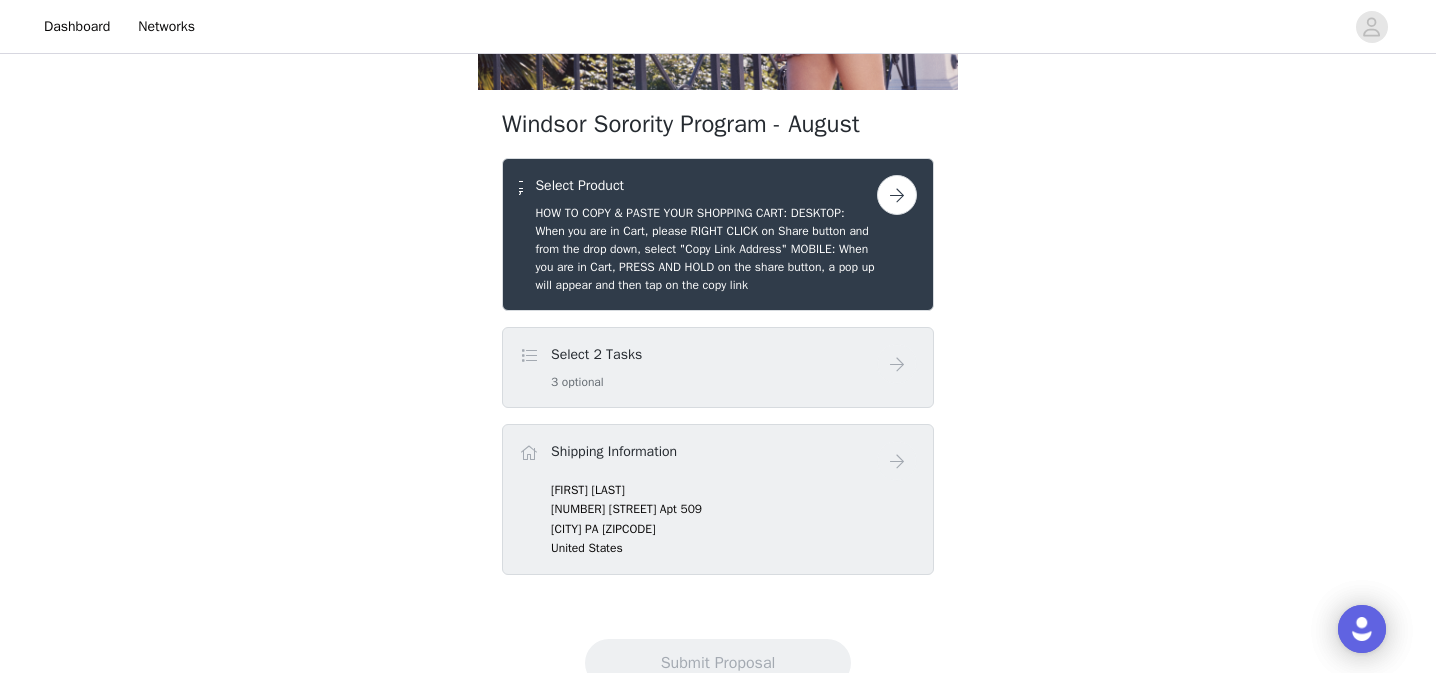 scroll, scrollTop: 263, scrollLeft: 0, axis: vertical 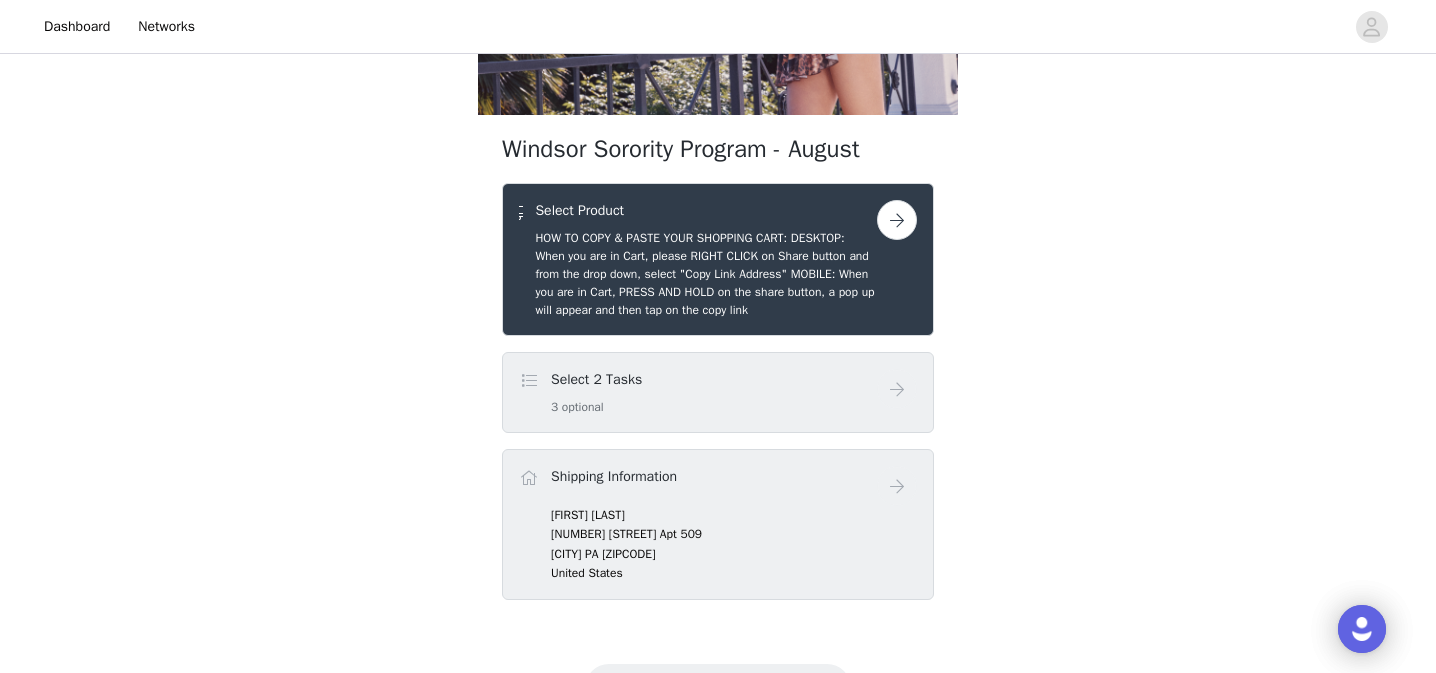 click at bounding box center (897, 220) 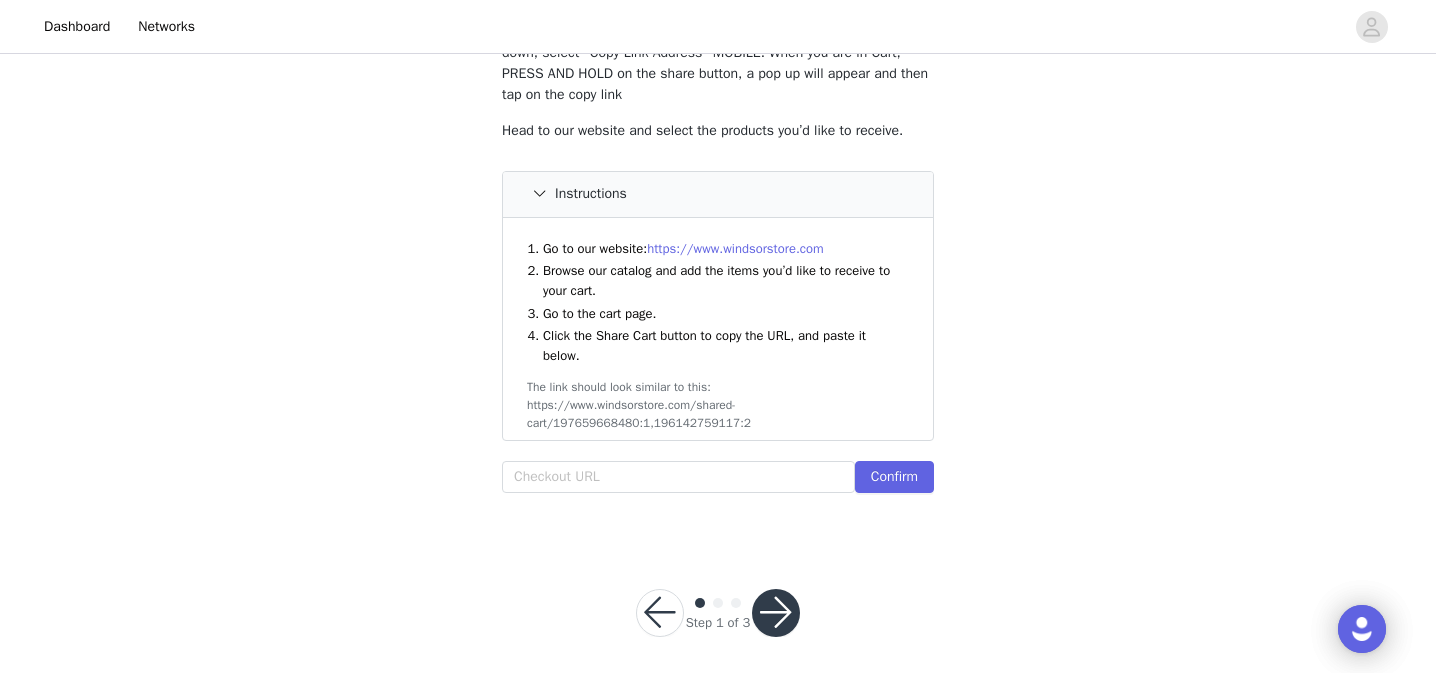 scroll, scrollTop: 198, scrollLeft: 0, axis: vertical 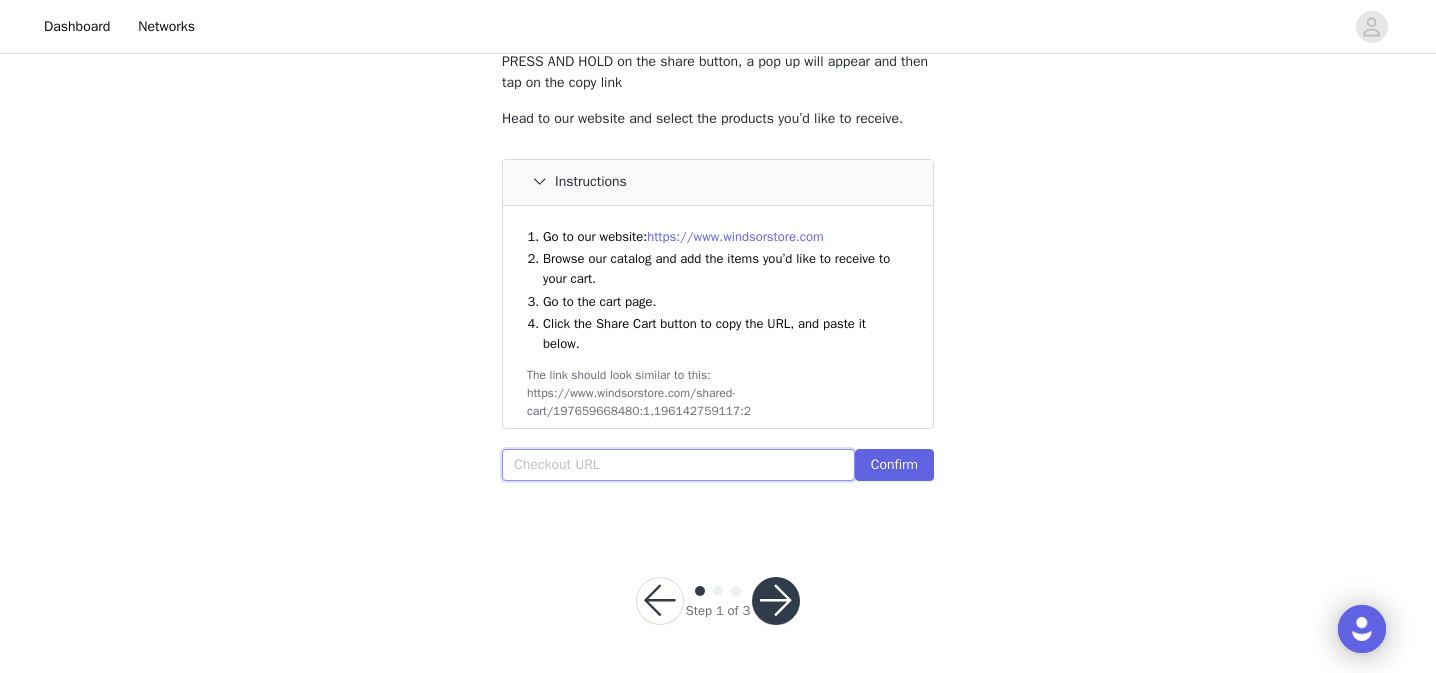 click at bounding box center (678, 465) 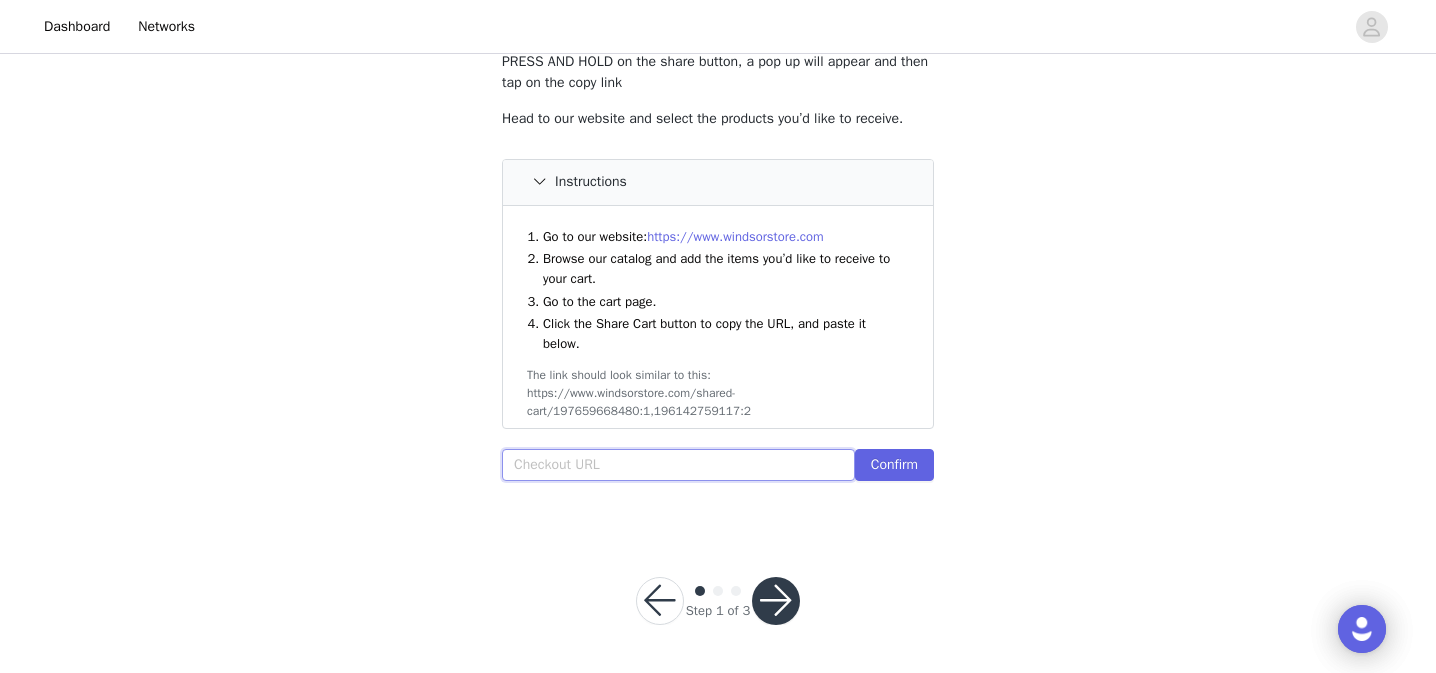 paste on "https://www.windsorstore.com/cart/43372645122099:1,43260977512499:1,43265936719923:1,42956361400371:1,43250092965939:1,42560010846259:1" 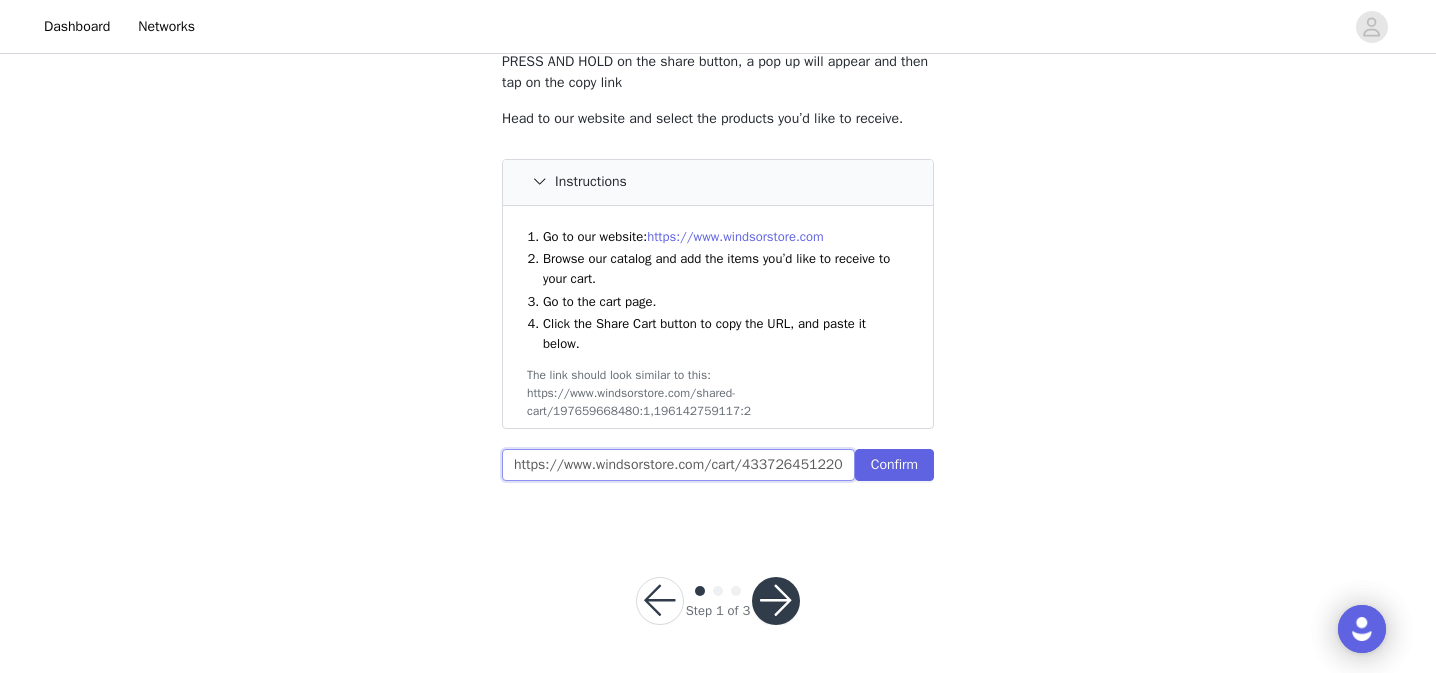 scroll, scrollTop: 0, scrollLeft: 729, axis: horizontal 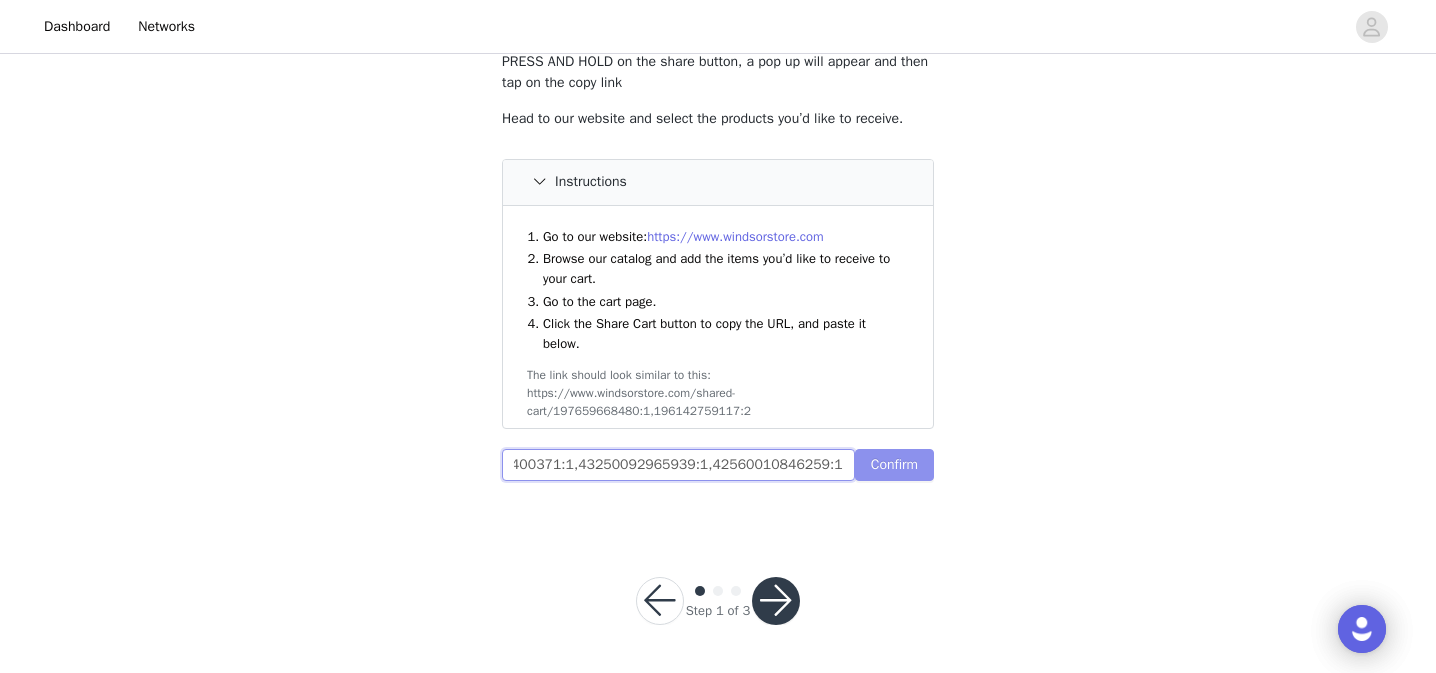 type on "https://www.windsorstore.com/cart/43372645122099:1,43260977512499:1,43265936719923:1,42956361400371:1,43250092965939:1,42560010846259:1" 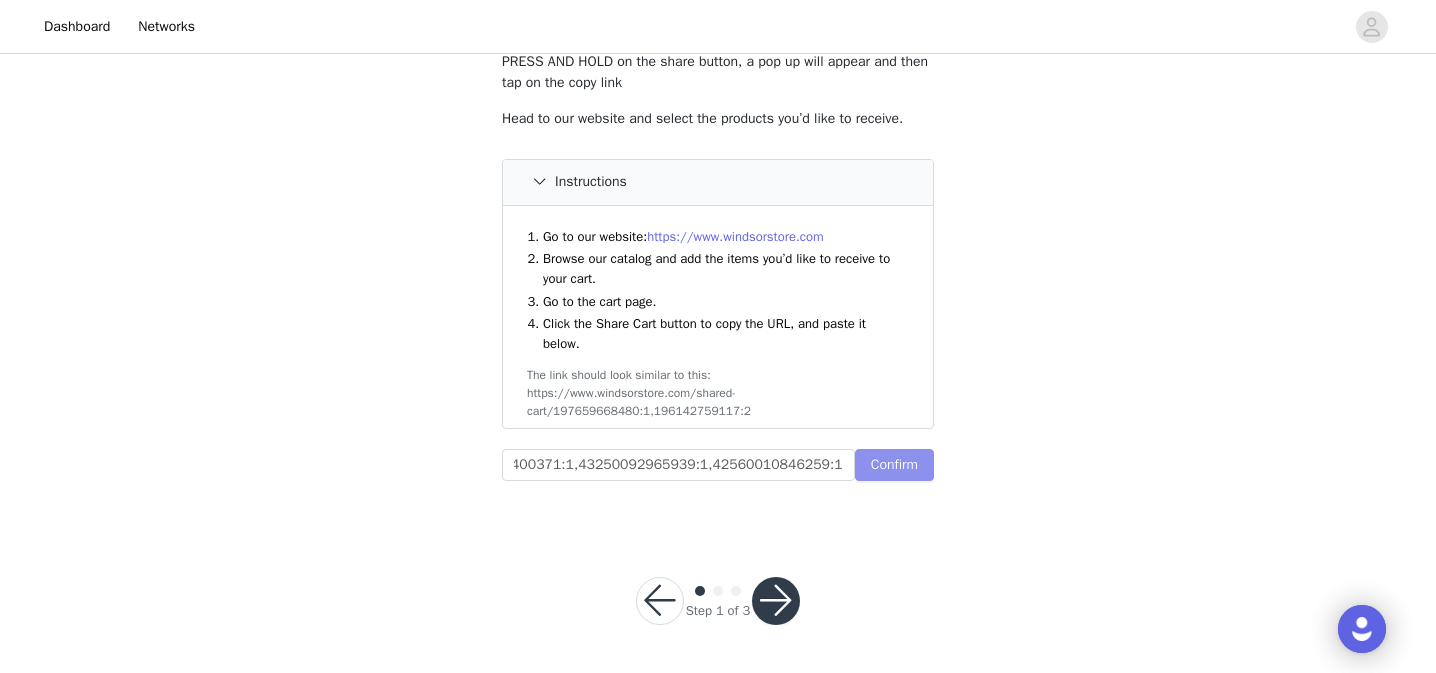 click on "Confirm" at bounding box center [894, 465] 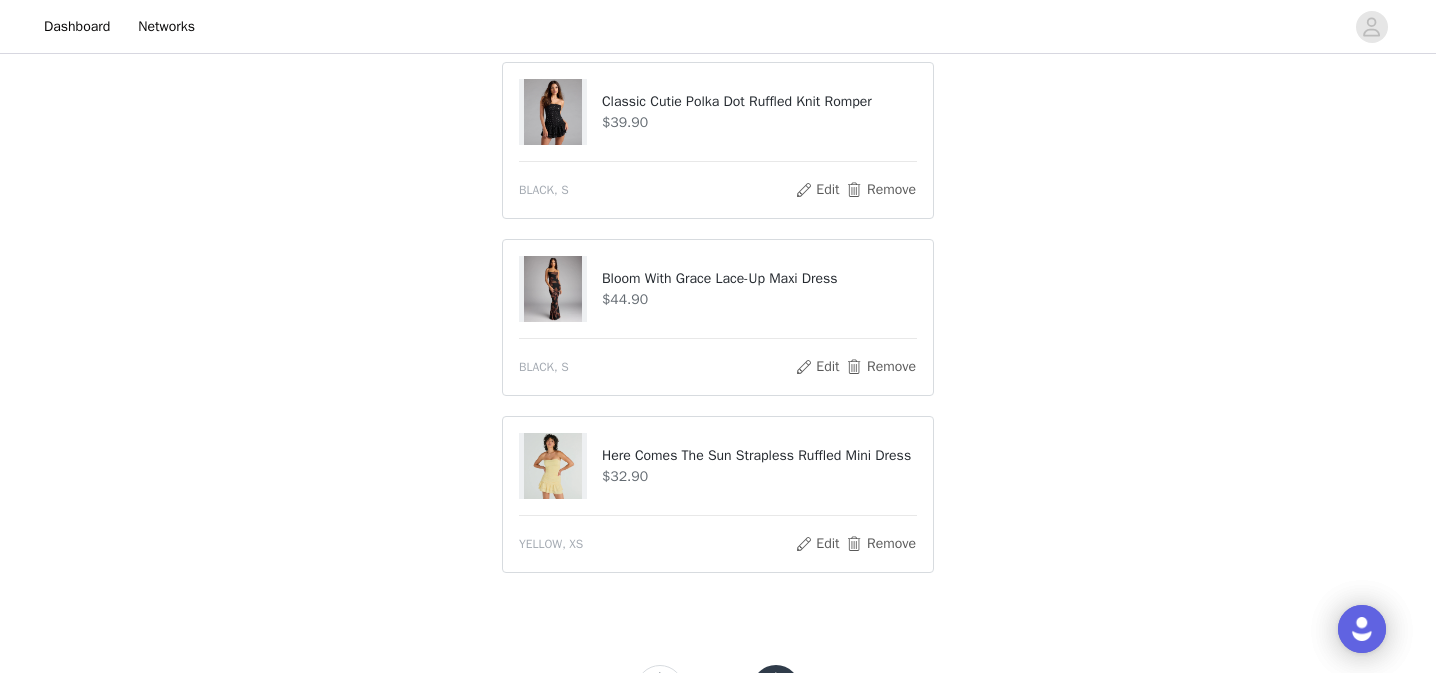 scroll, scrollTop: 1244, scrollLeft: 0, axis: vertical 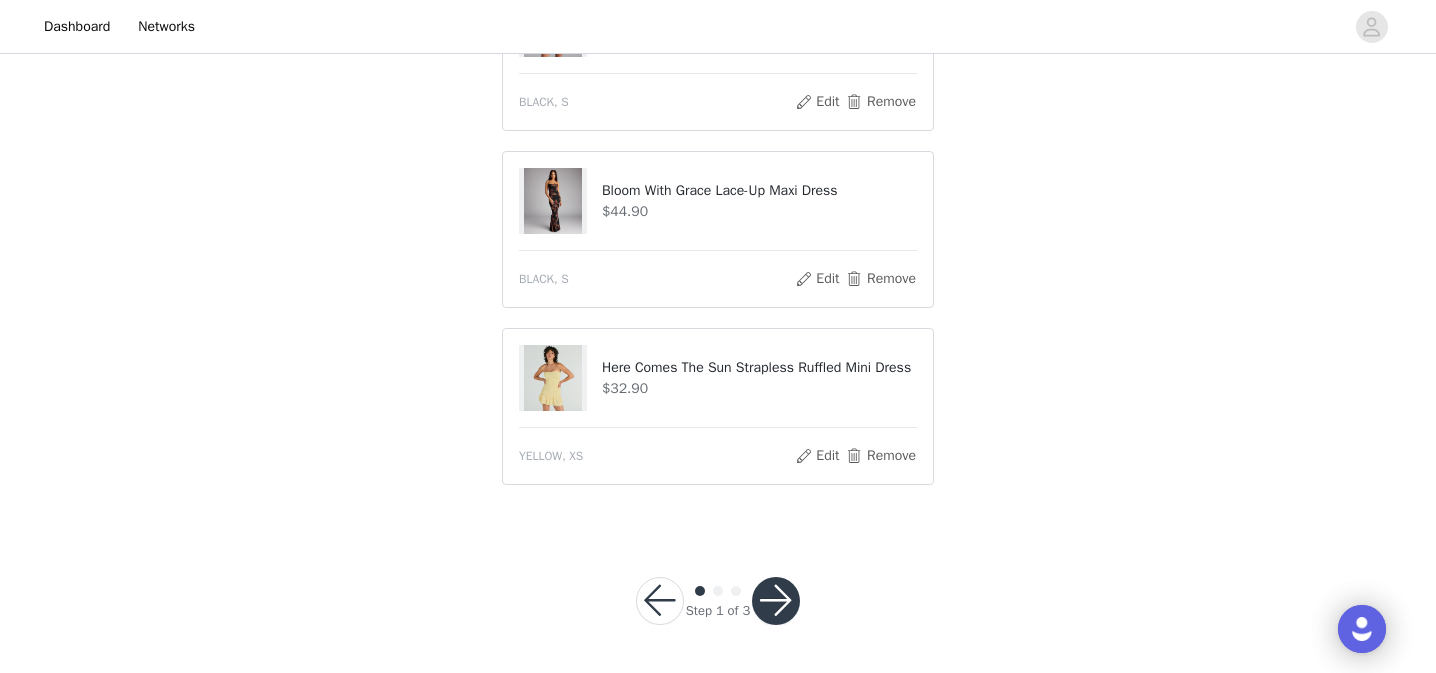 click at bounding box center (776, 601) 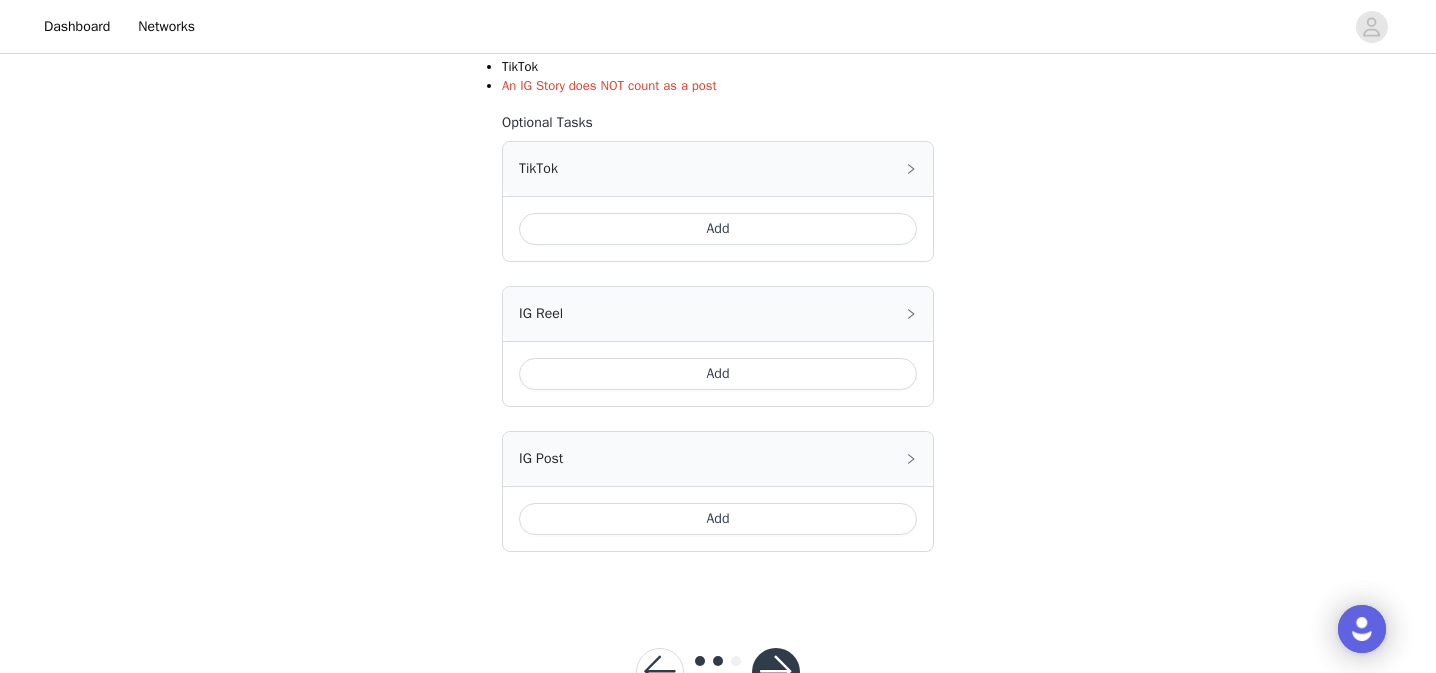 scroll, scrollTop: 466, scrollLeft: 0, axis: vertical 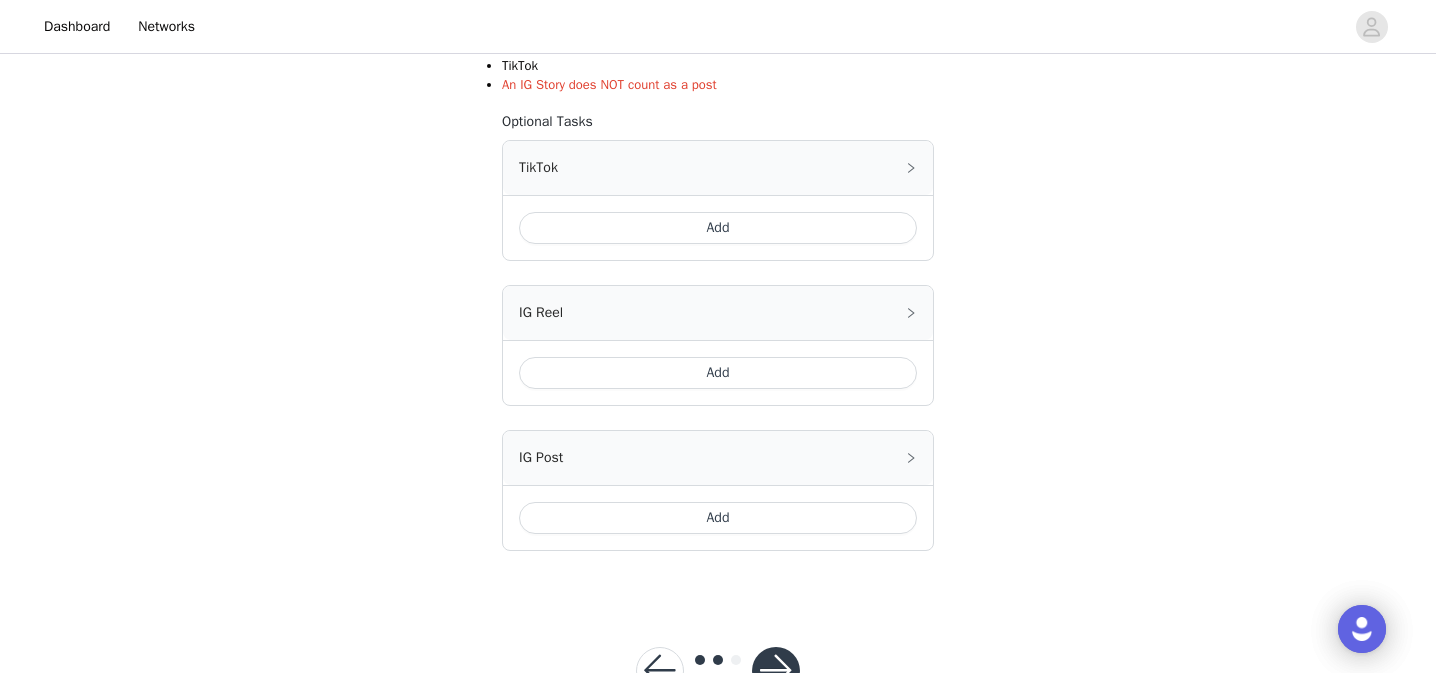 click on "Add" at bounding box center [718, 228] 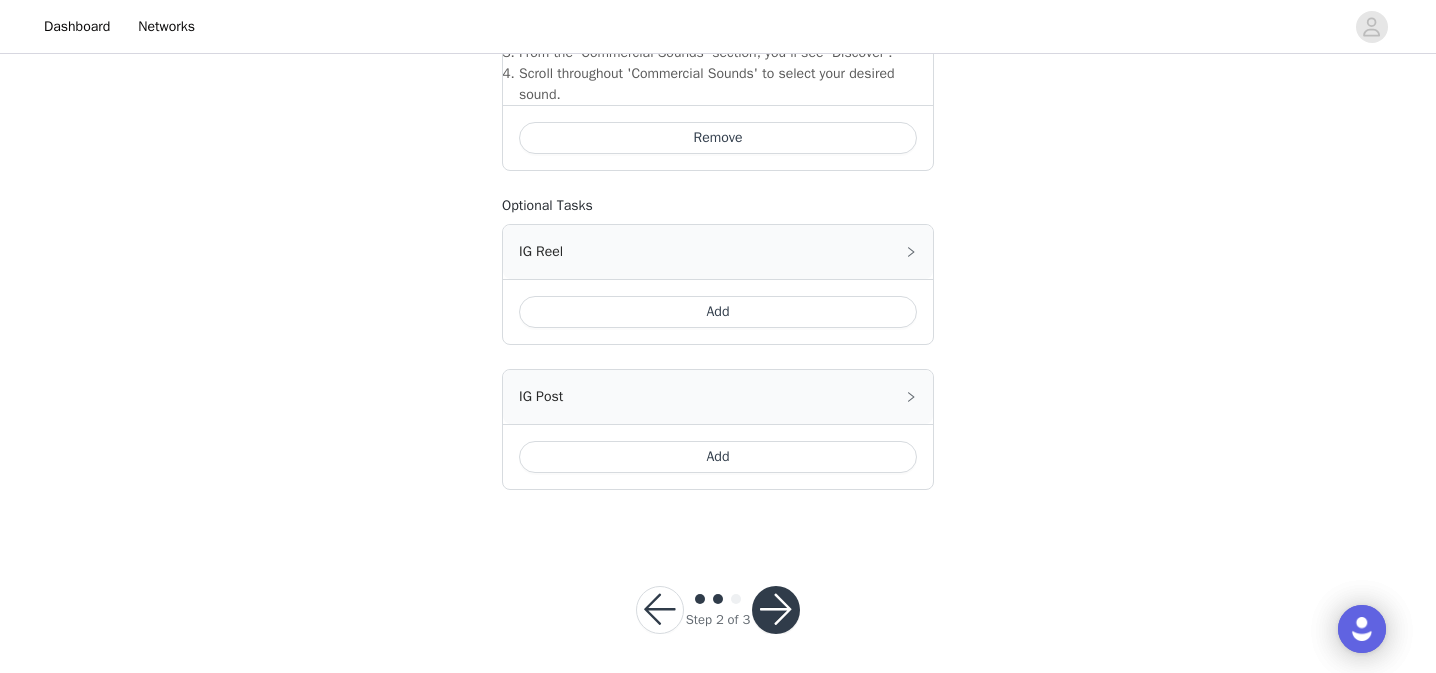 scroll, scrollTop: 873, scrollLeft: 0, axis: vertical 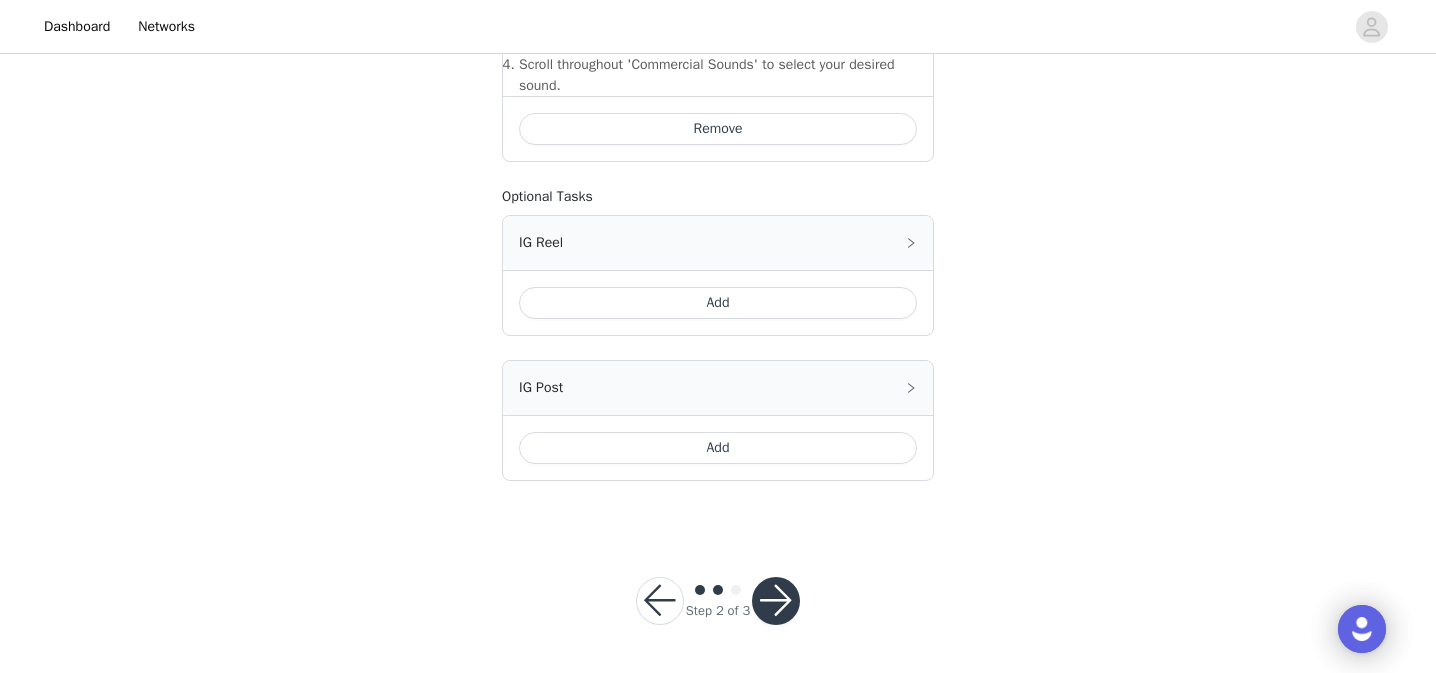 click at bounding box center [776, 601] 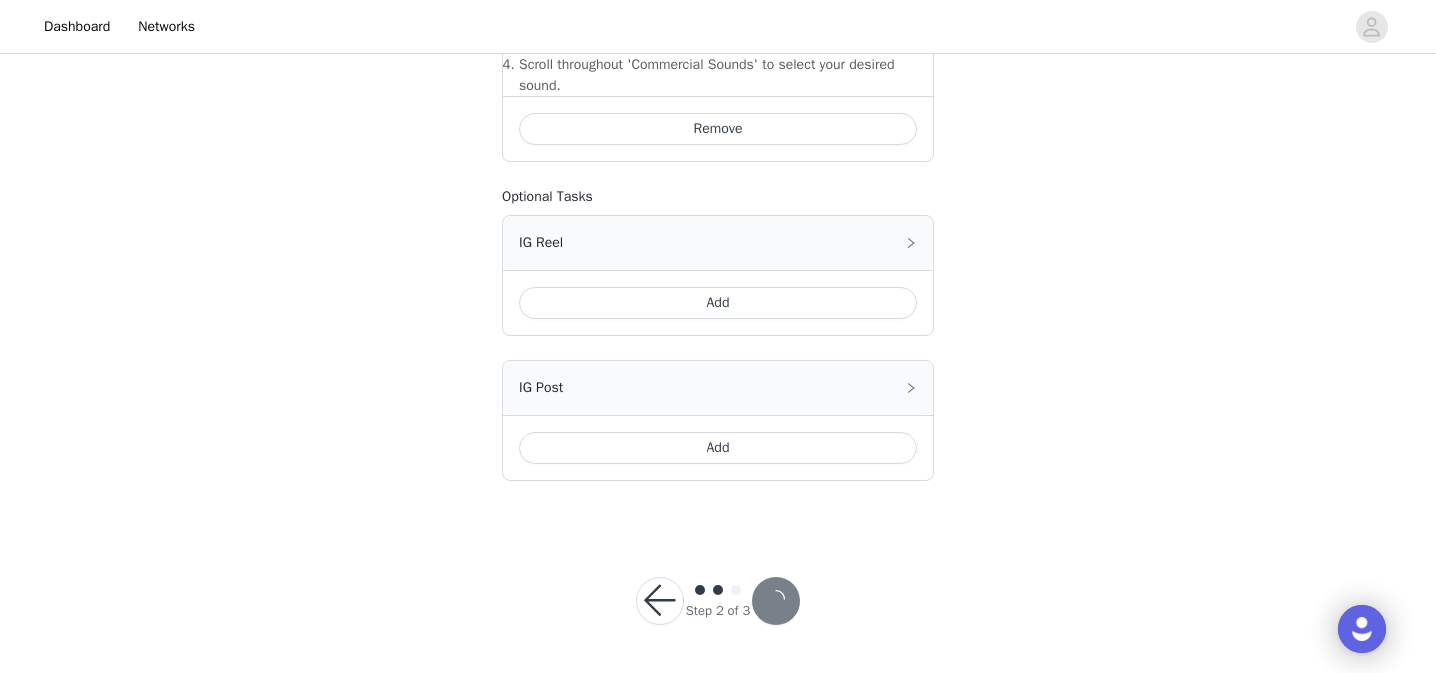 scroll, scrollTop: 0, scrollLeft: 0, axis: both 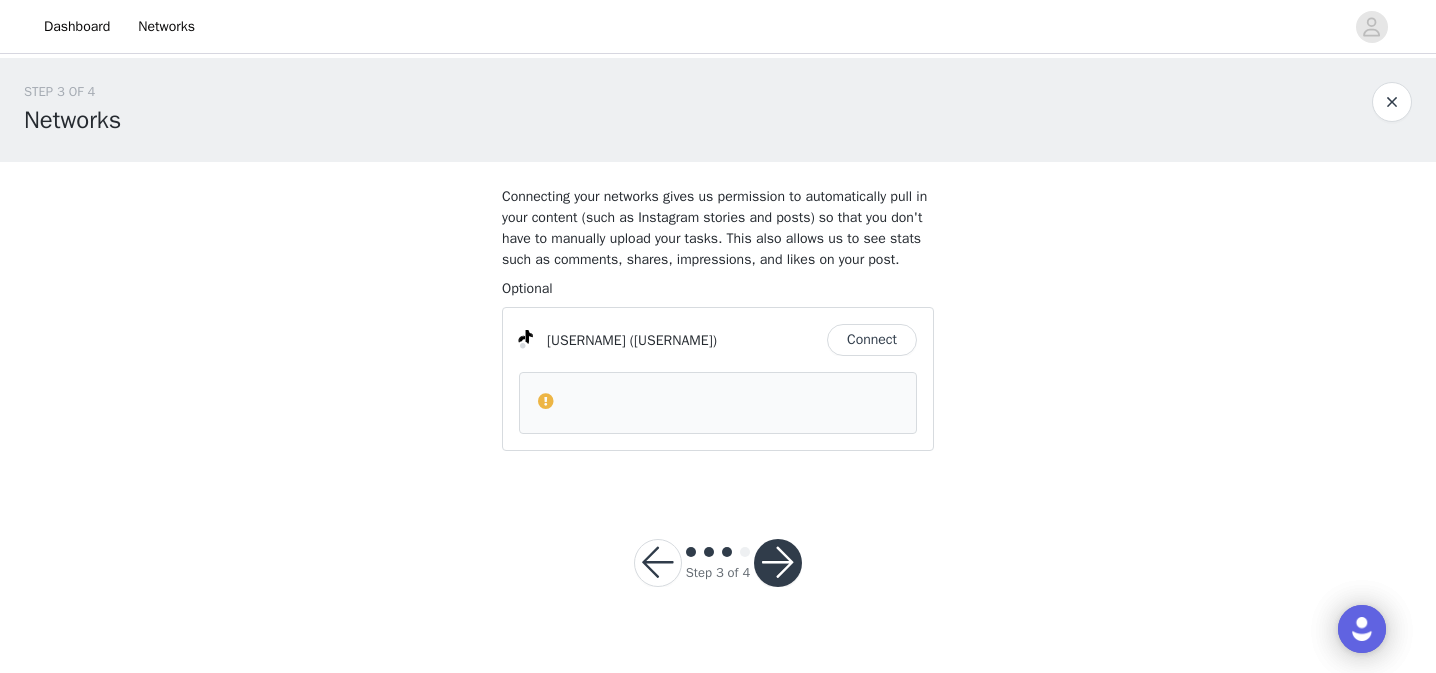 click at bounding box center (718, 401) 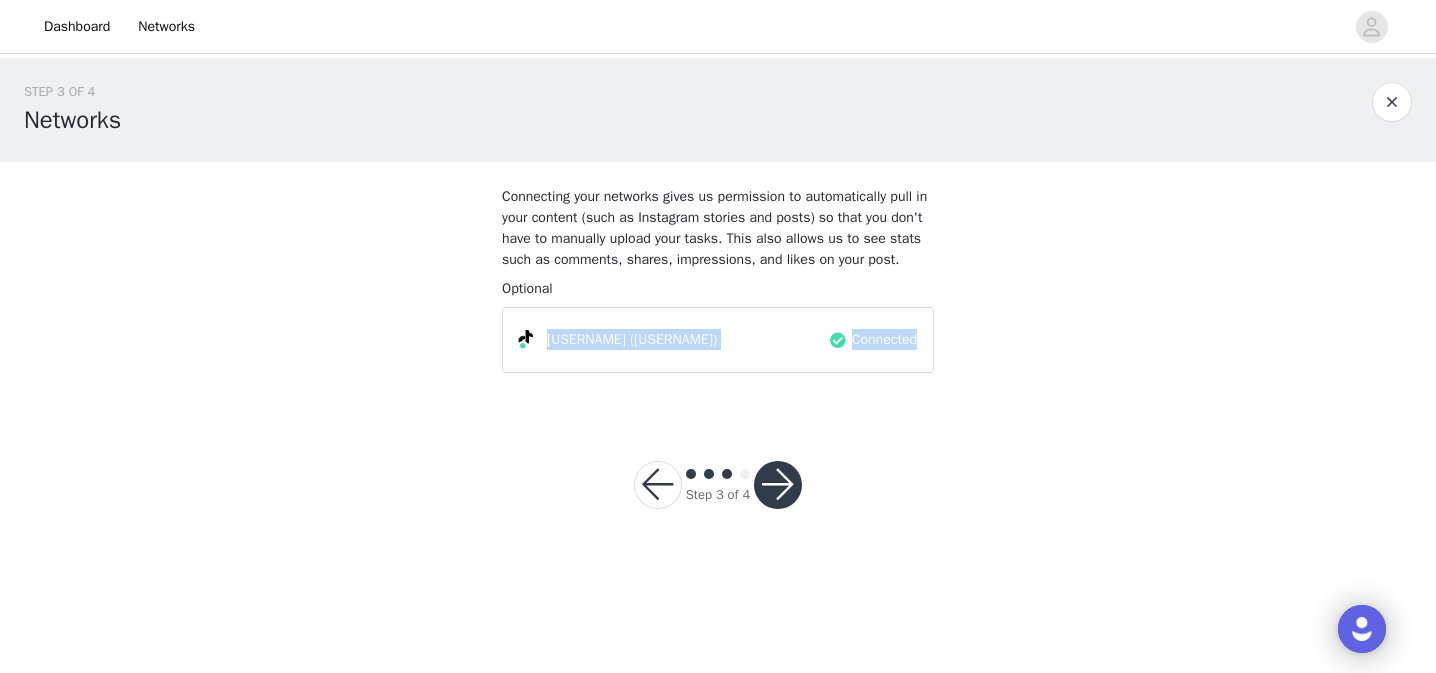 click at bounding box center [778, 485] 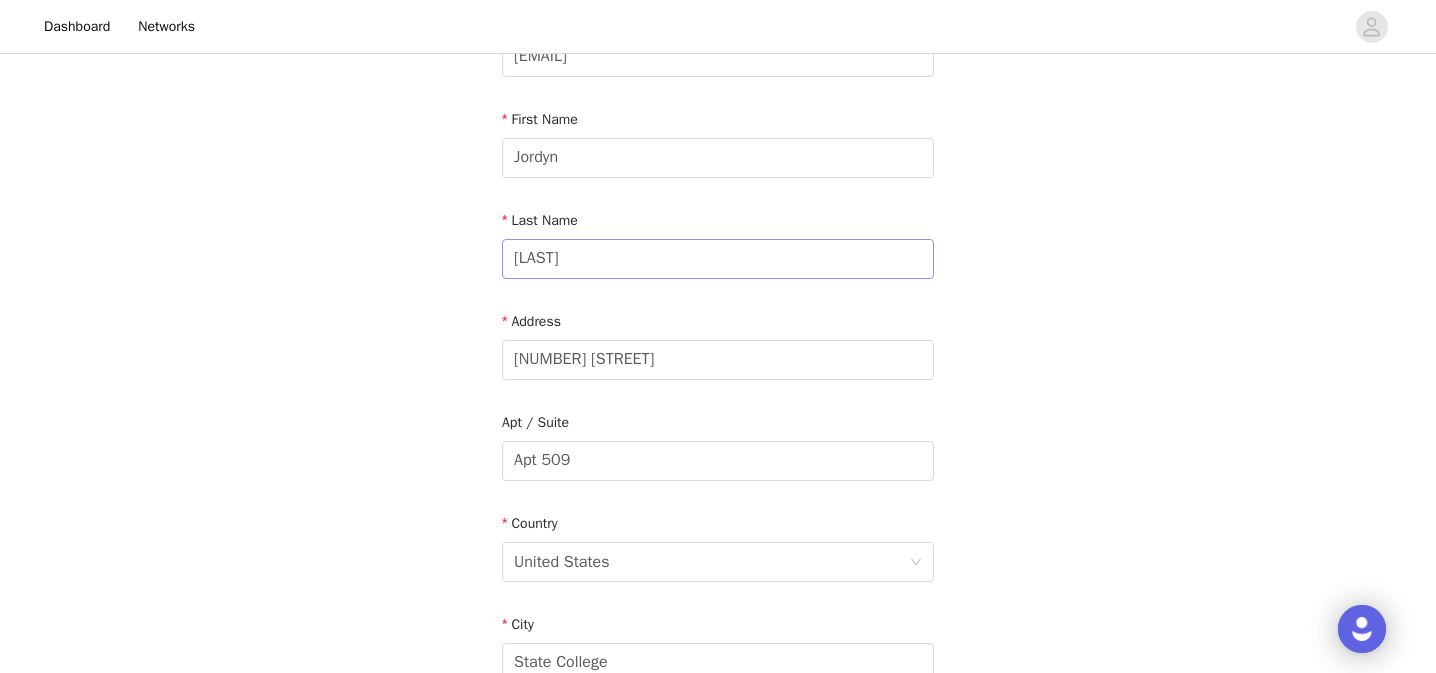 scroll, scrollTop: 181, scrollLeft: 0, axis: vertical 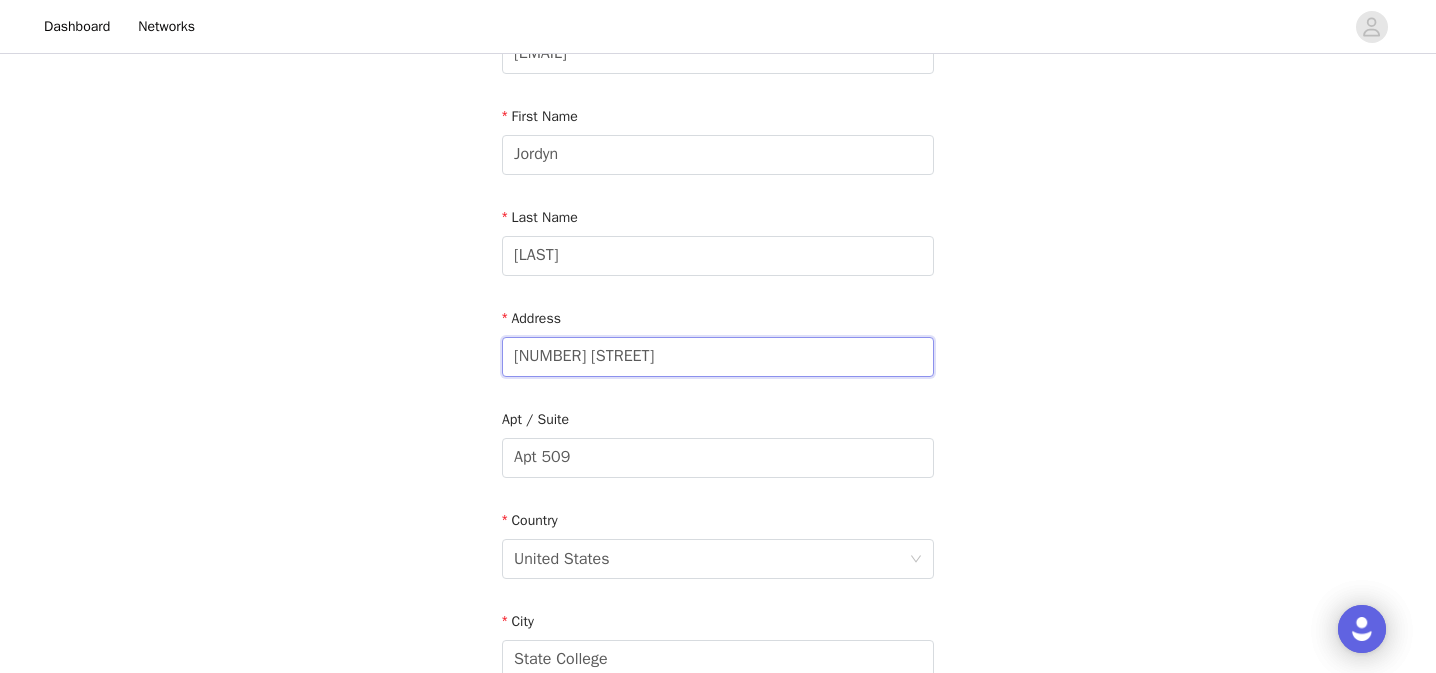 drag, startPoint x: 648, startPoint y: 357, endPoint x: 487, endPoint y: 357, distance: 161 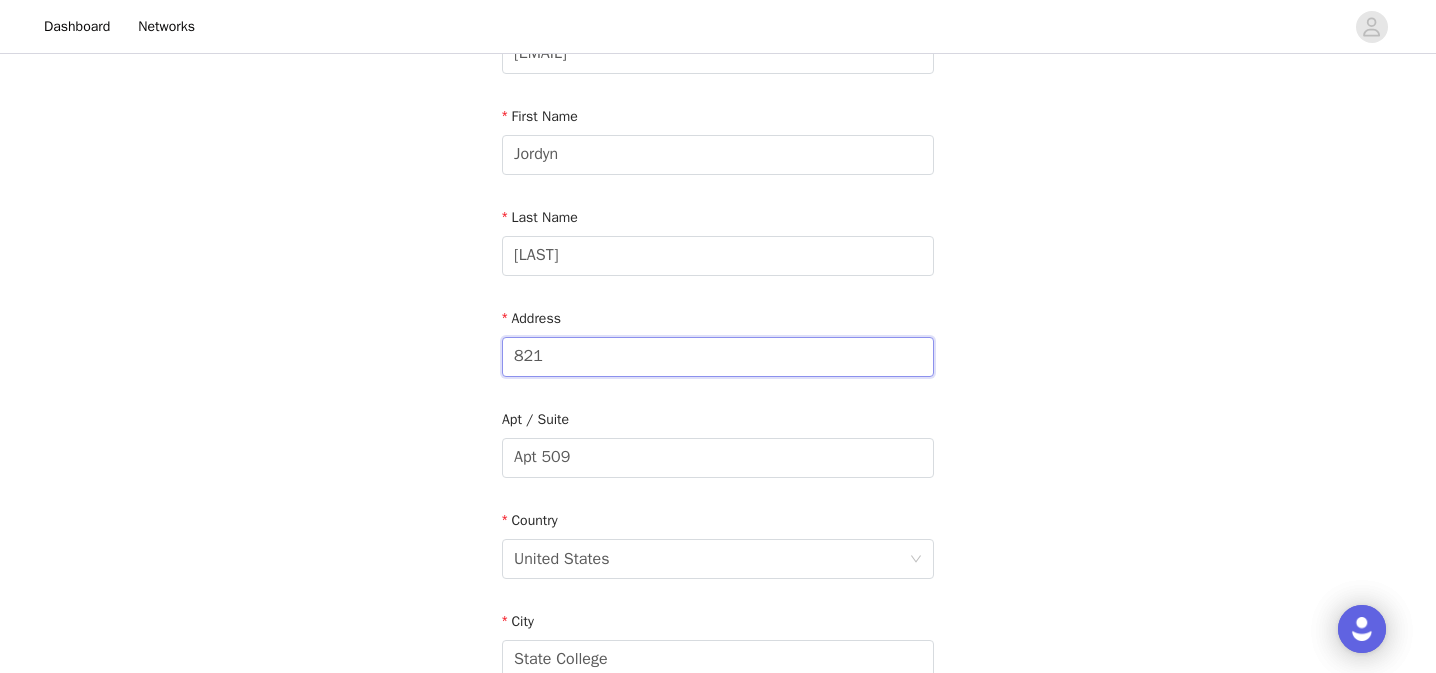 type on "821 E Cub Hunt Lane" 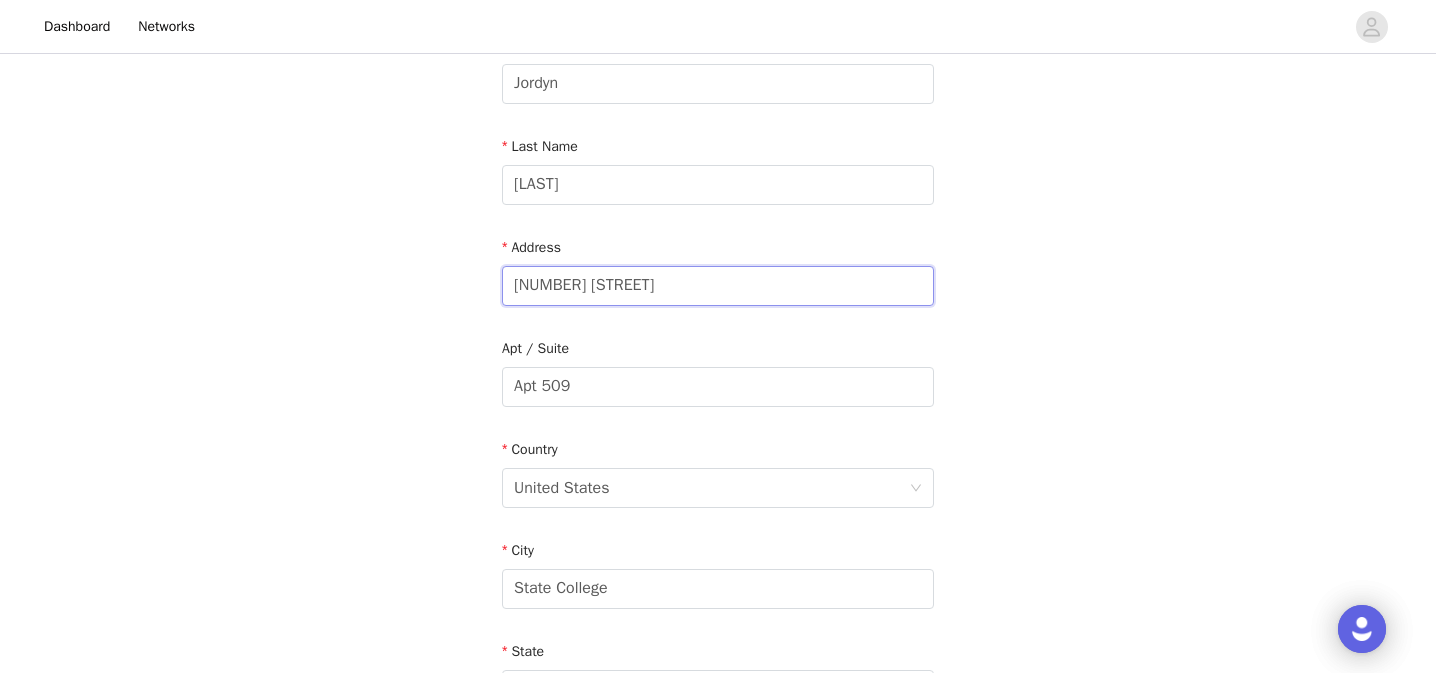 scroll, scrollTop: 270, scrollLeft: 0, axis: vertical 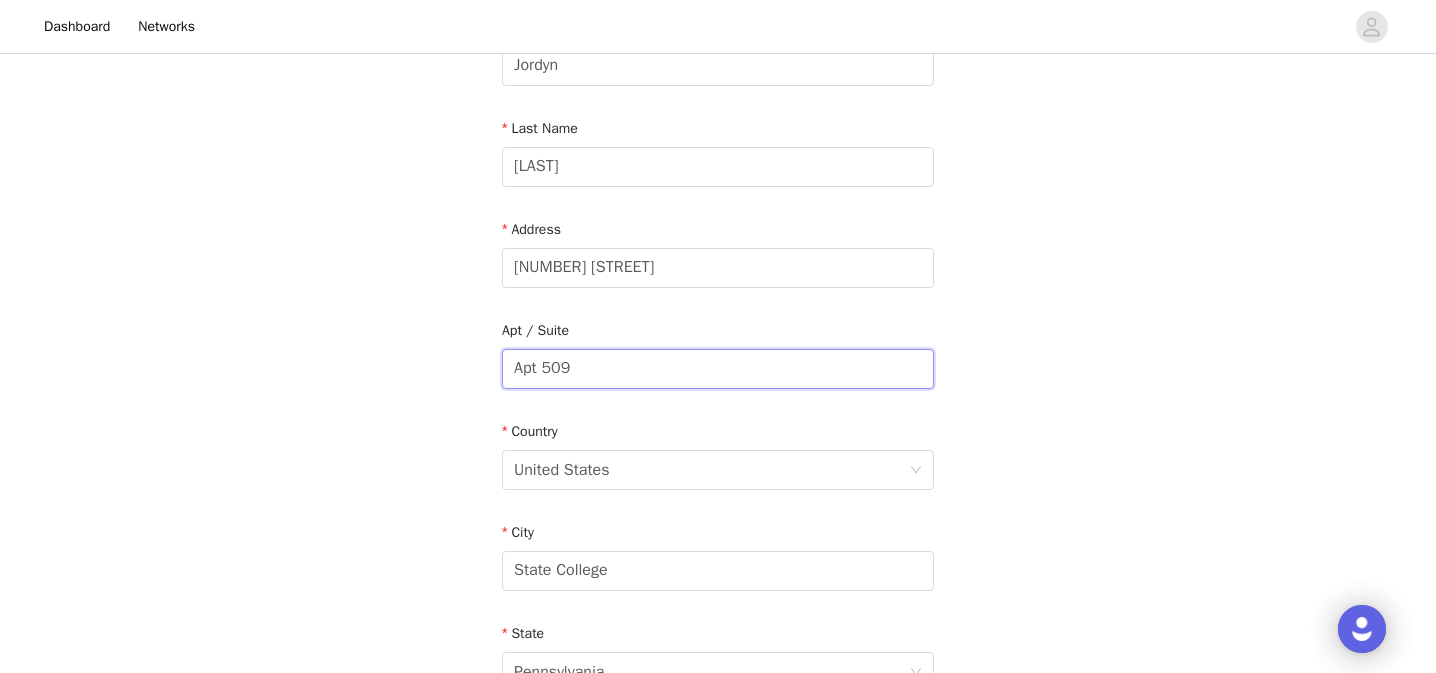 drag, startPoint x: 592, startPoint y: 367, endPoint x: 453, endPoint y: 366, distance: 139.0036 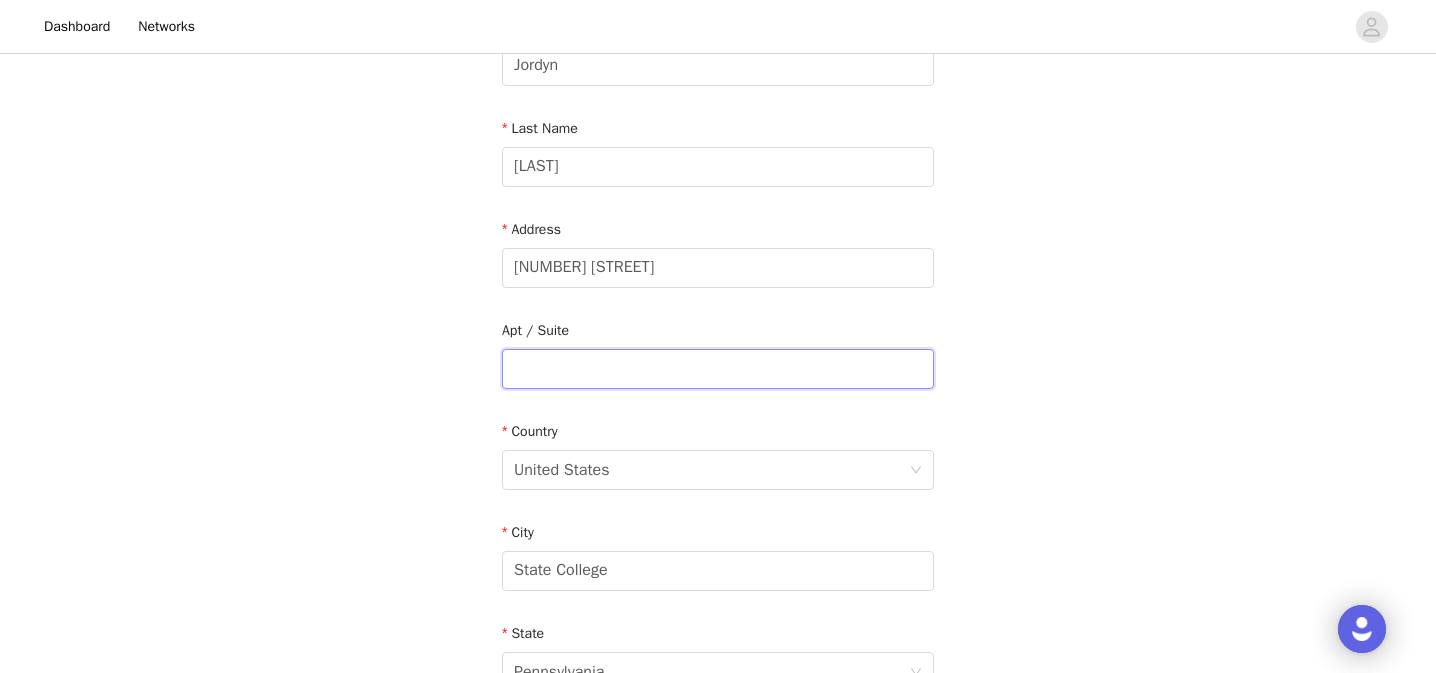 click at bounding box center [718, 369] 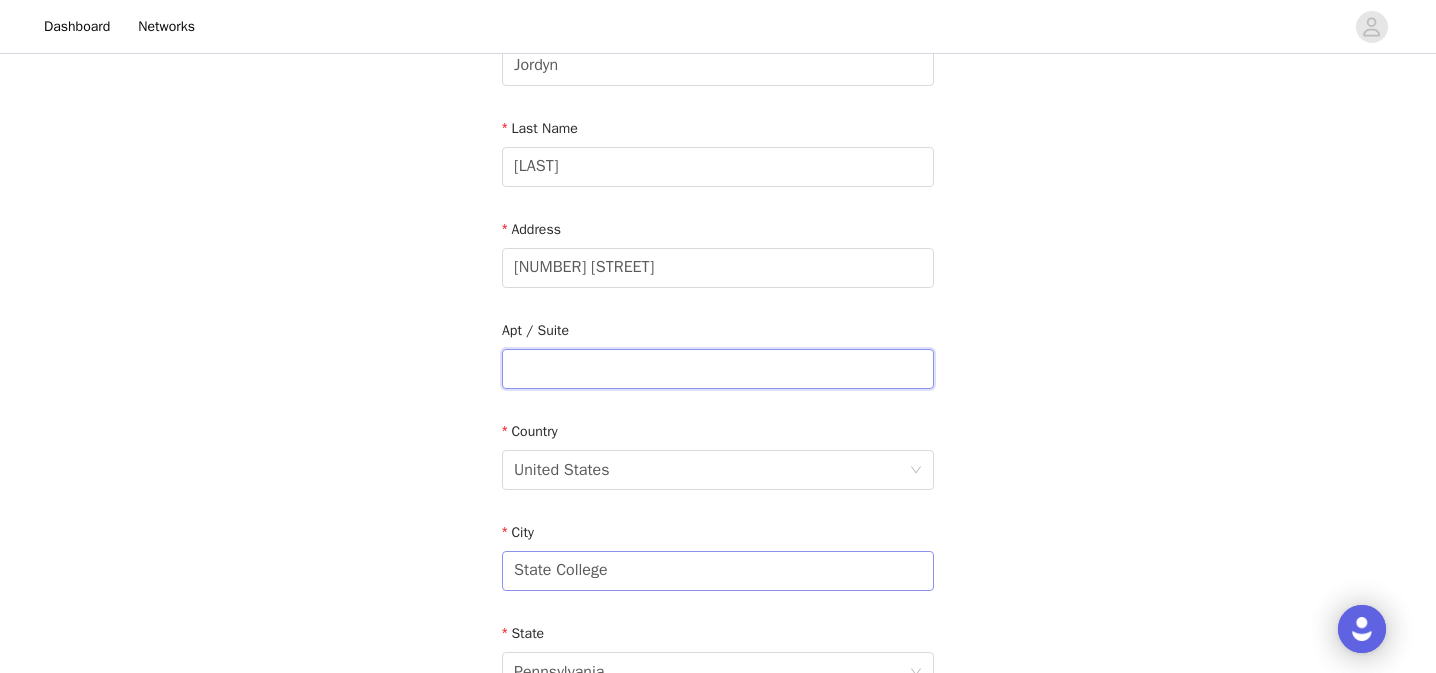 type 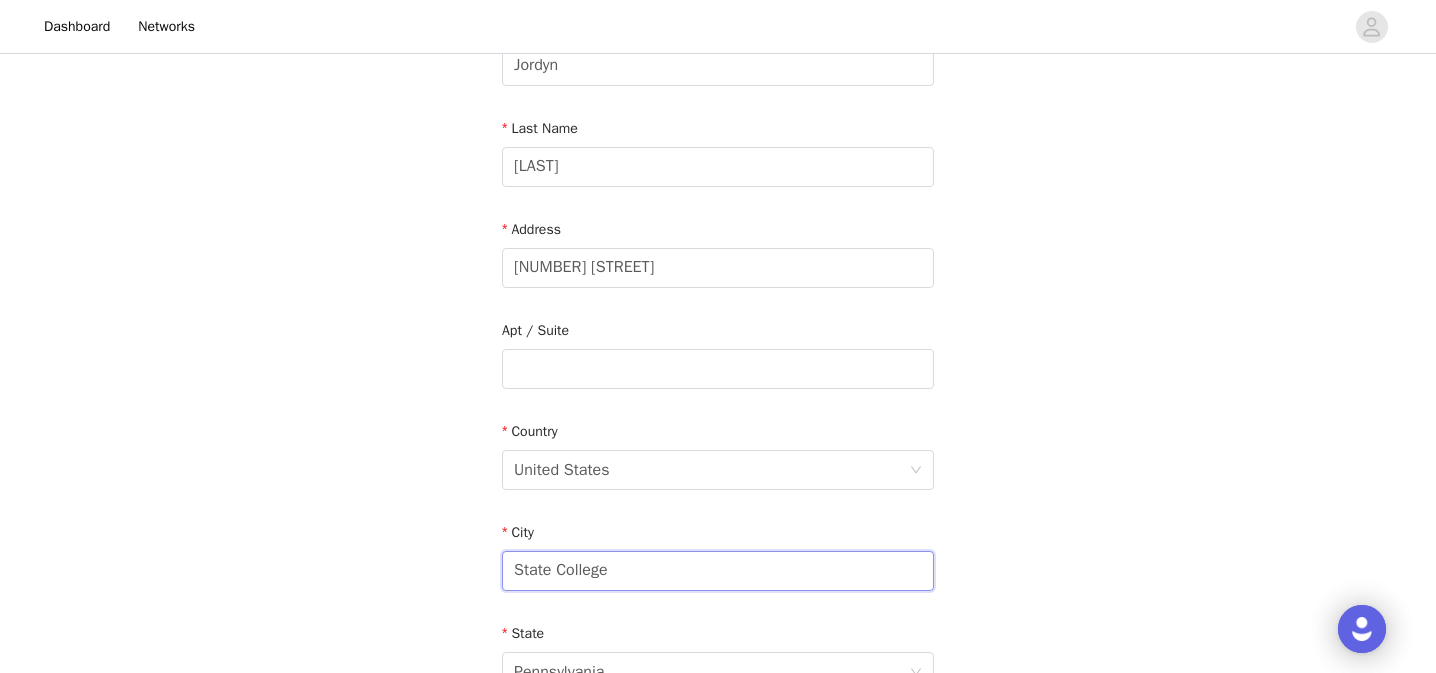 click on "State College" at bounding box center [718, 571] 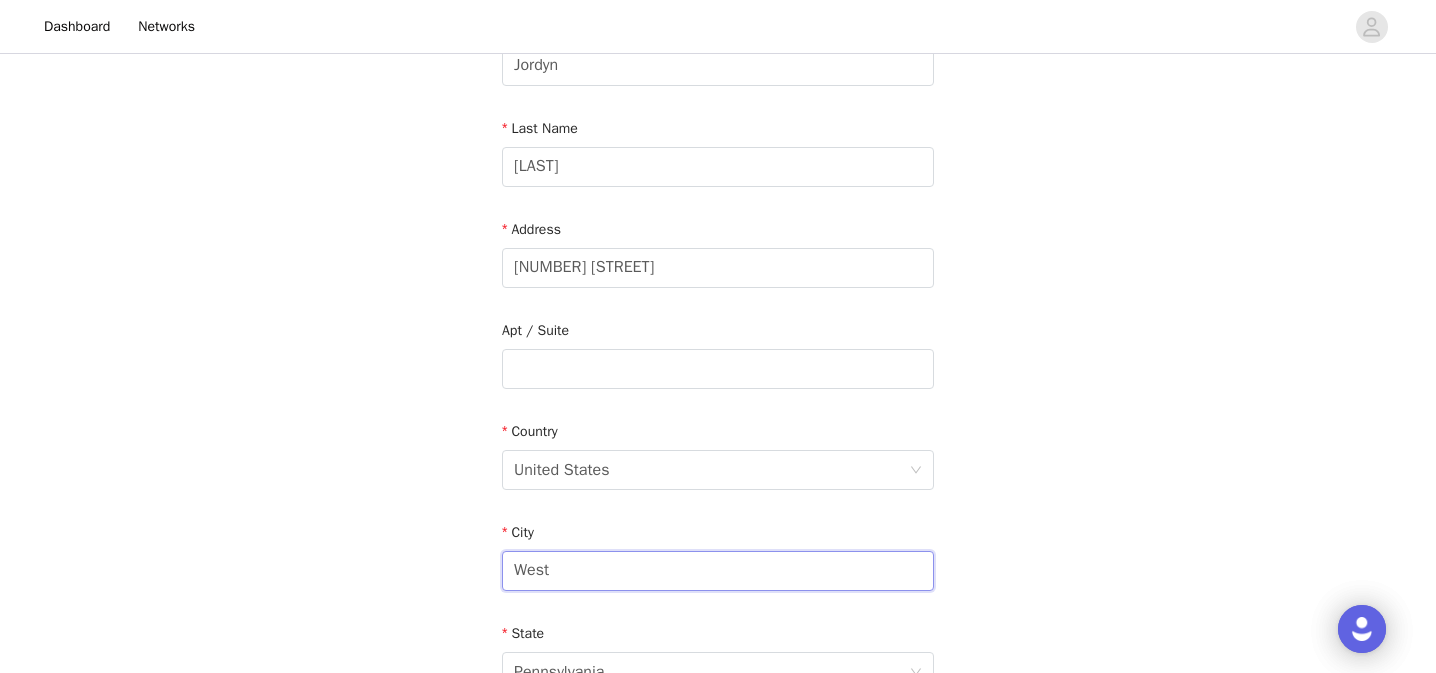 type on "West Chester" 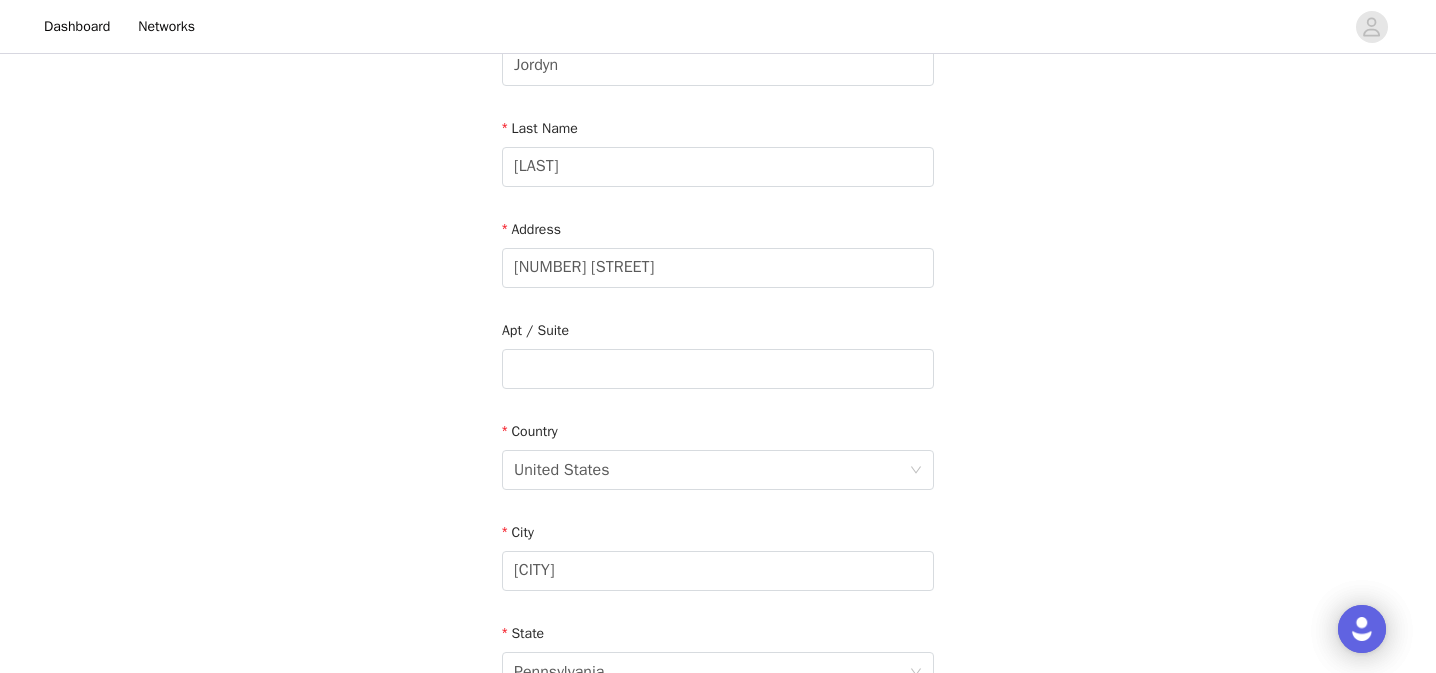 click on "STEP 4 OF 4
Shipping Information
Email Jordynscar15@gmail.com   First Name Jordyn   Last Name Scarlata   Address 821 E Cub Hunt Lane   Apt / Suite   Country
United States
City West Chester   State
Pennsylvania
Zipcode 16802   Phone Number (323) 282-9000" at bounding box center [718, 369] 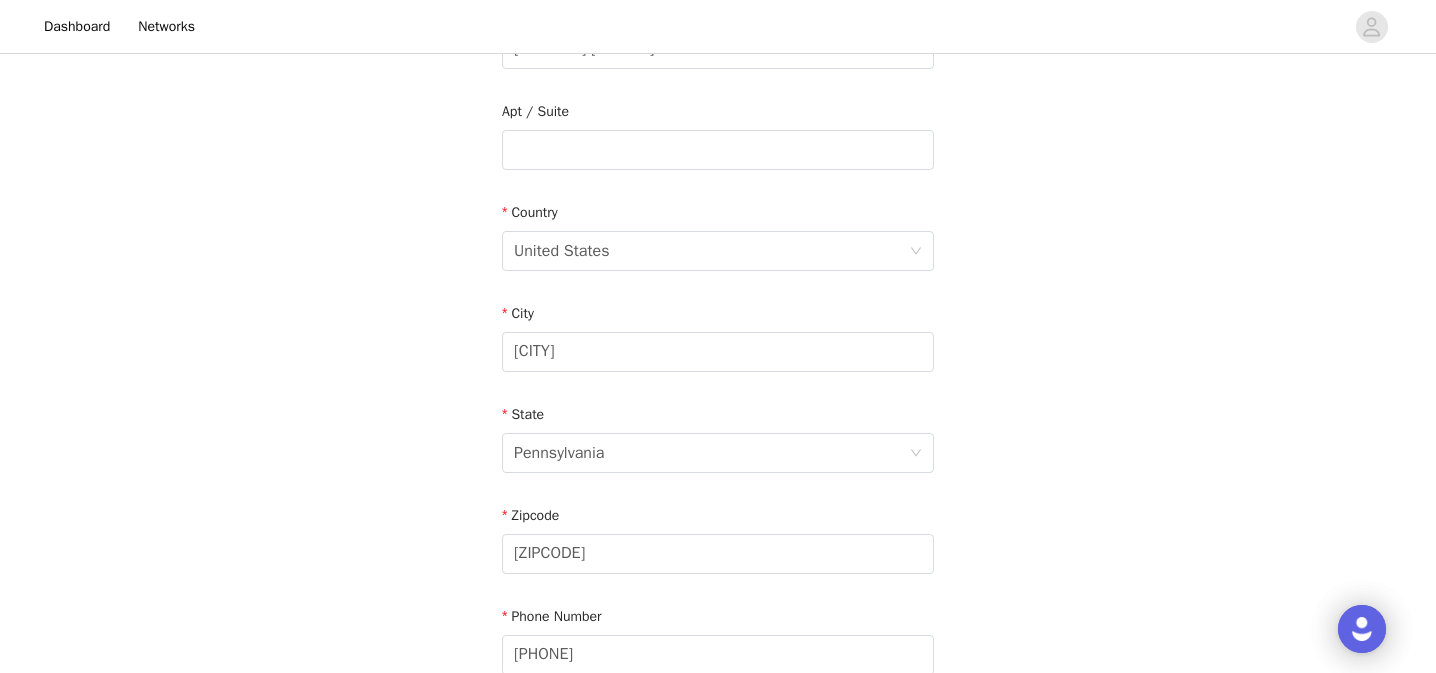 scroll, scrollTop: 496, scrollLeft: 0, axis: vertical 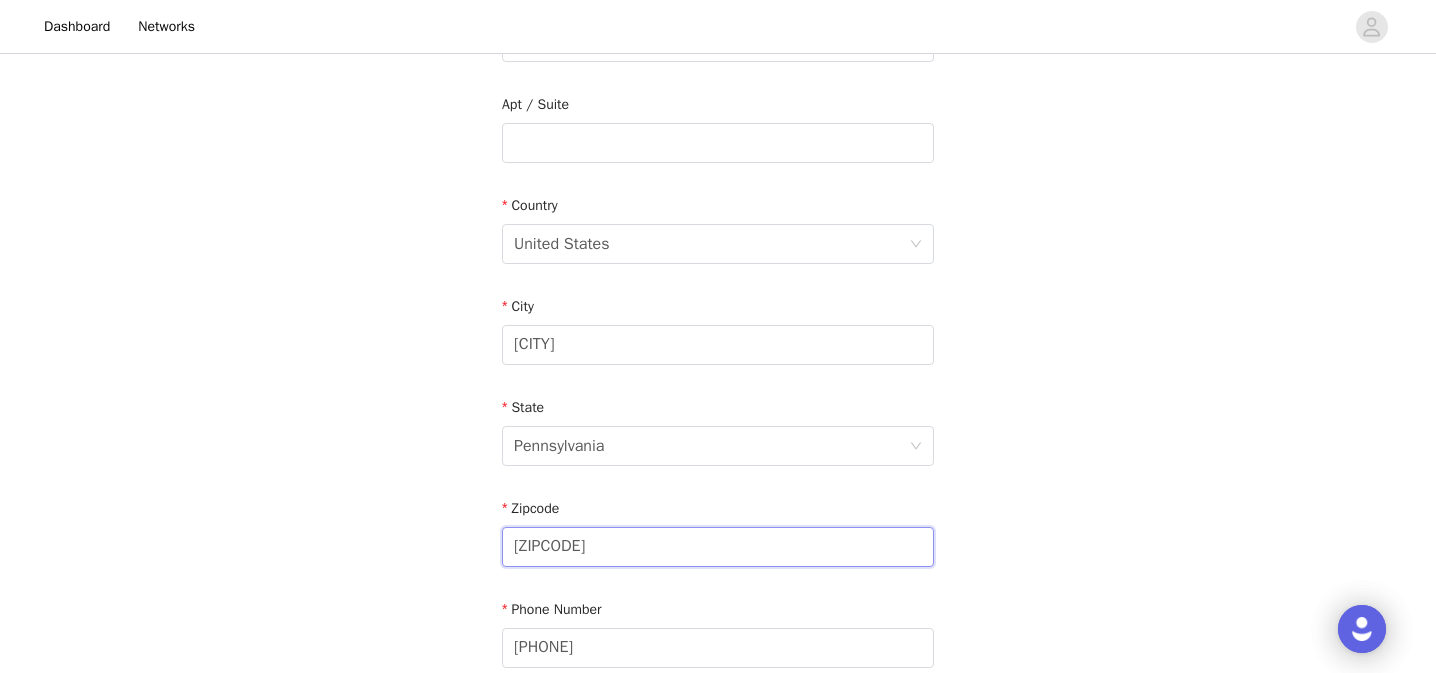 drag, startPoint x: 568, startPoint y: 545, endPoint x: 489, endPoint y: 545, distance: 79 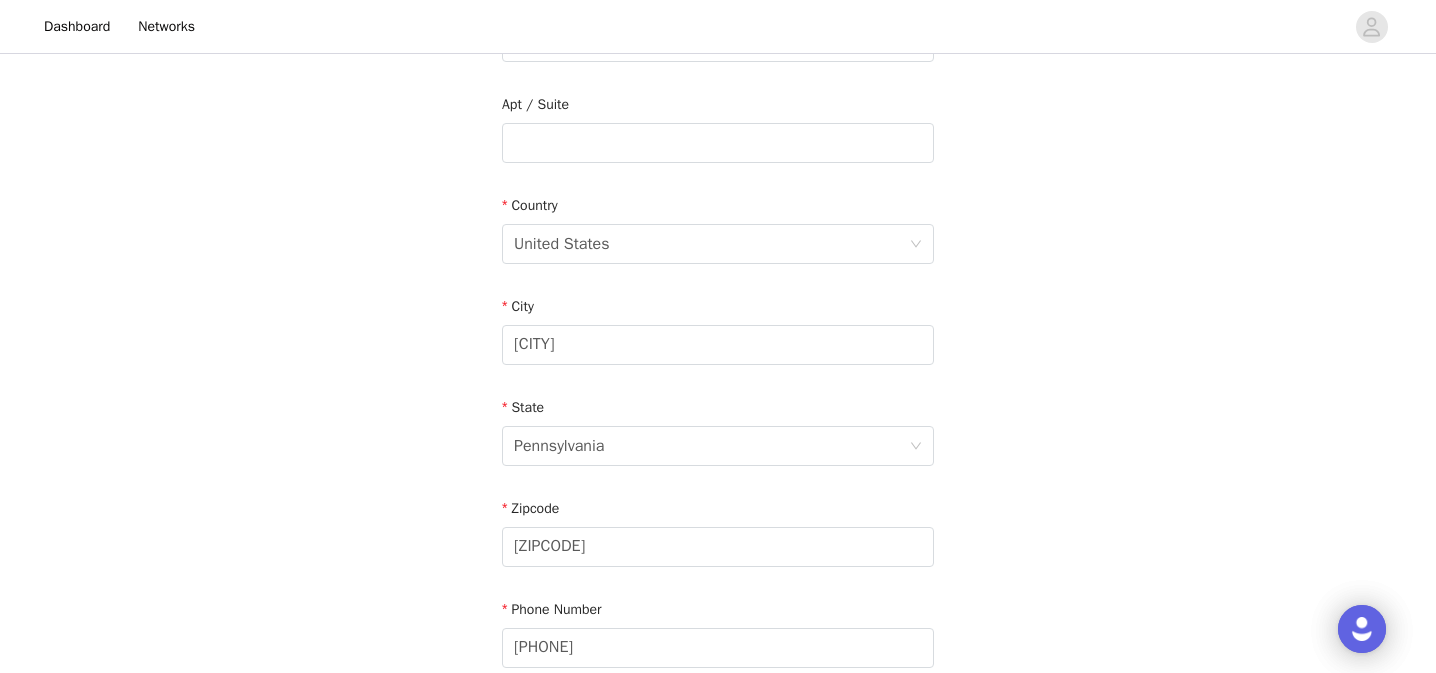click on "STEP 4 OF 4
Shipping Information
Email Jordynscar15@gmail.com   First Name Jordyn   Last Name Scarlata   Address 821 E Cub Hunt Lane   Apt / Suite   Country
United States
City West Chester   State
Pennsylvania
Zipcode 19380   Phone Number (323) 282-9000" at bounding box center (718, 143) 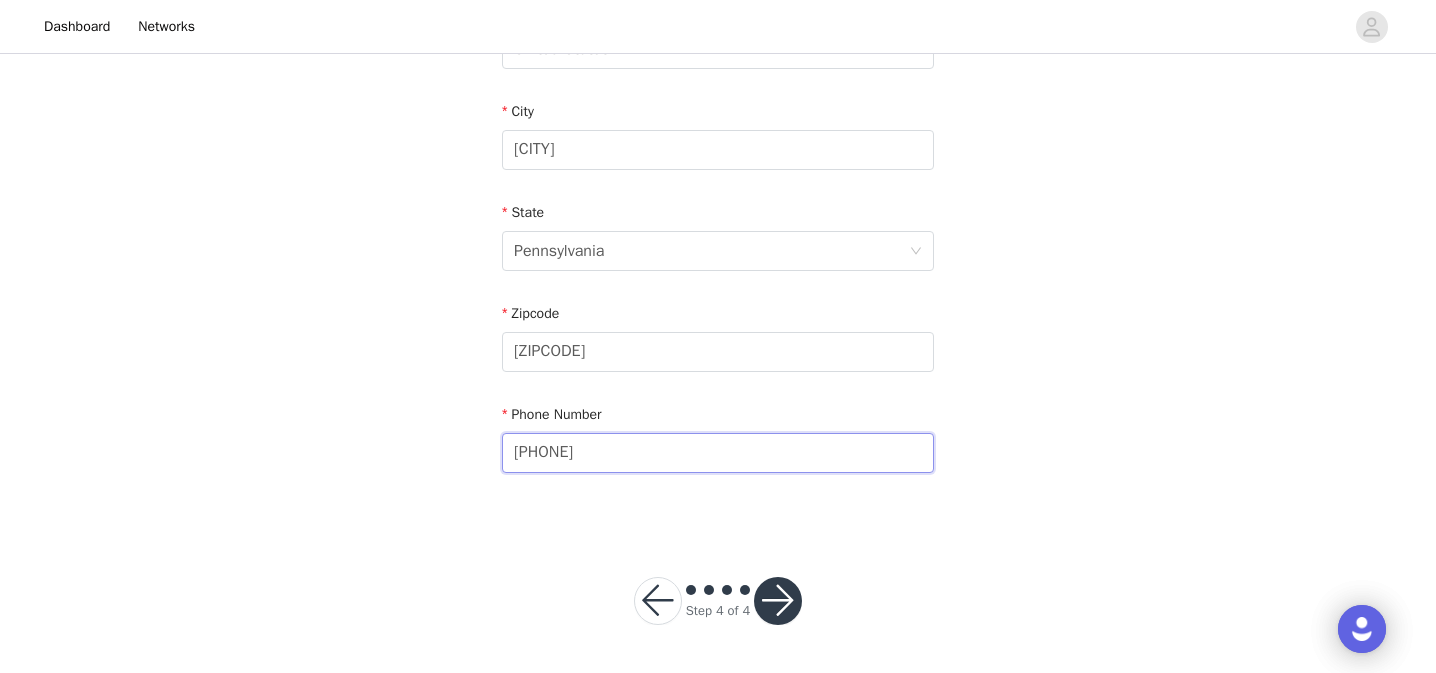 drag, startPoint x: 639, startPoint y: 456, endPoint x: 454, endPoint y: 440, distance: 185.6906 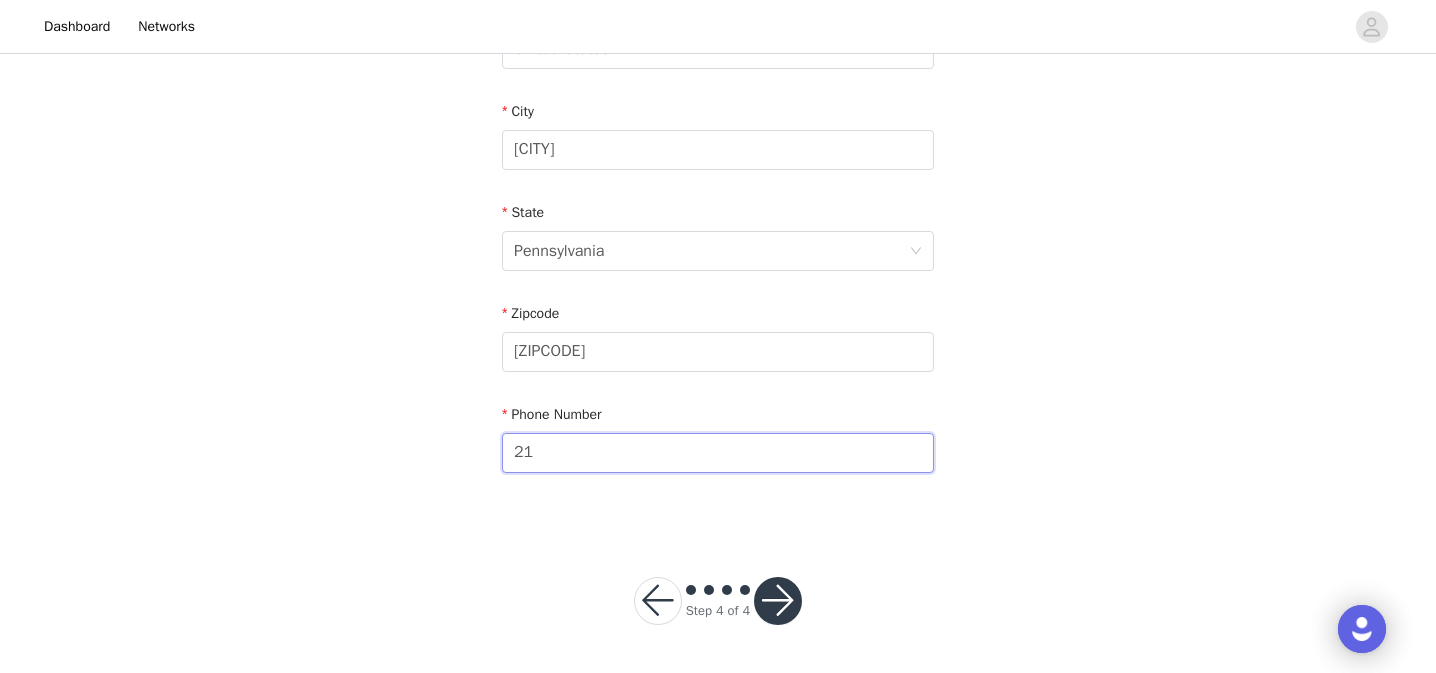 type on "2153947015" 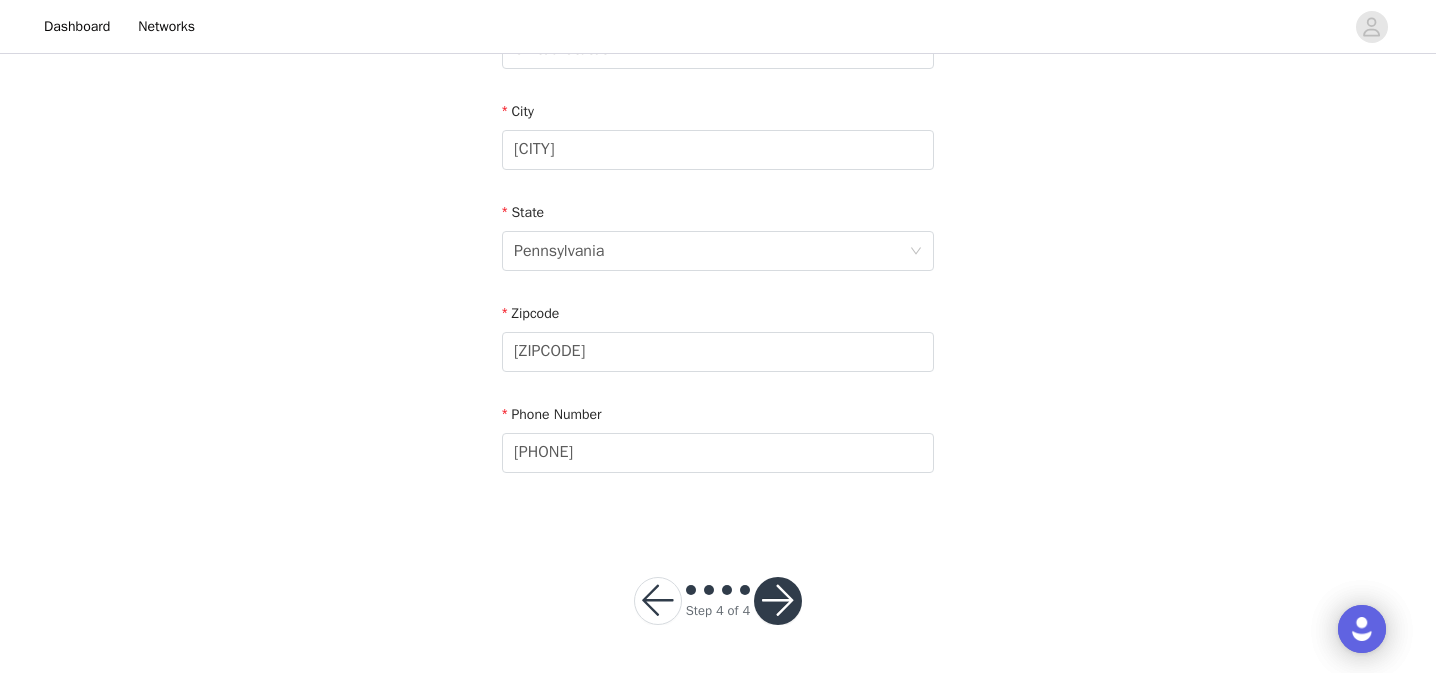 click on "STEP 4 OF 4
Shipping Information
Email Jordynscar15@gmail.com   First Name Jordyn   Last Name Scarlata   Address 821 E Cub Hunt Lane   Apt / Suite   Country
United States
City West Chester   State
Pennsylvania
Zipcode 19380   Phone Number 2153947015" at bounding box center [718, -52] 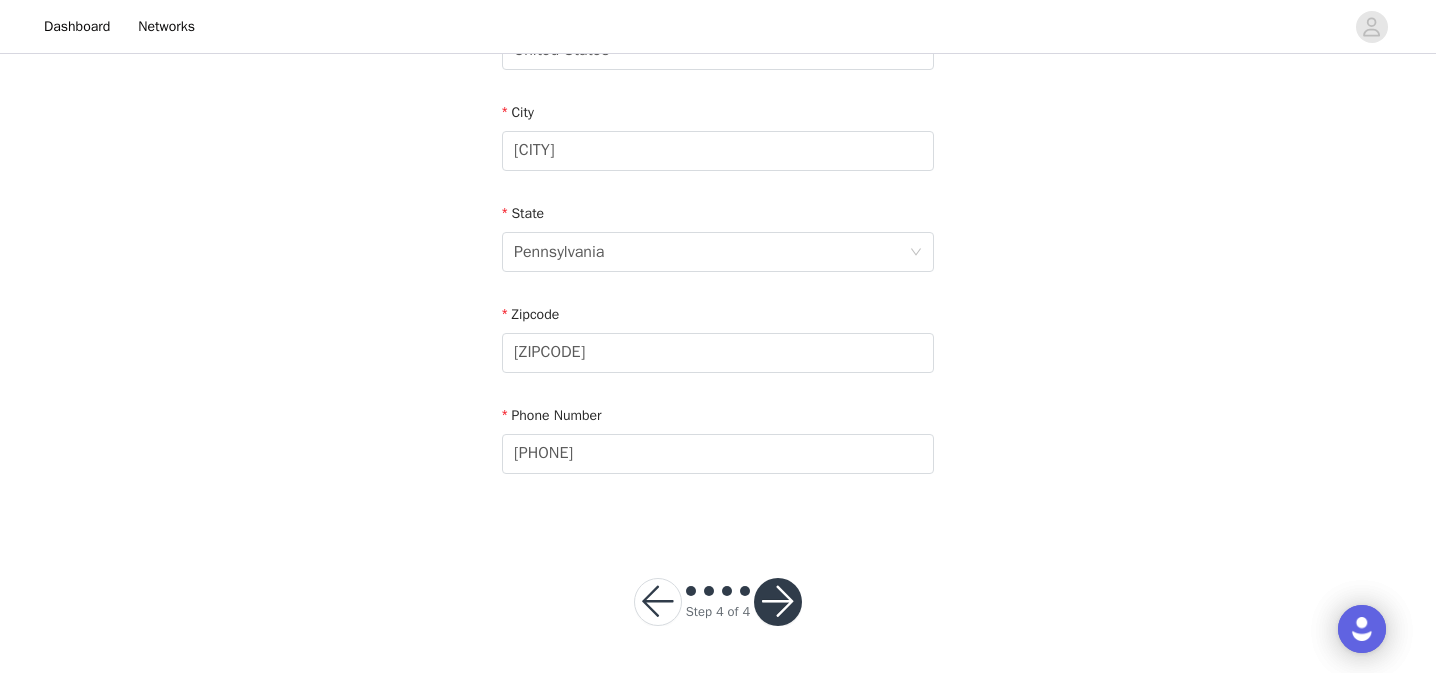 scroll, scrollTop: 691, scrollLeft: 0, axis: vertical 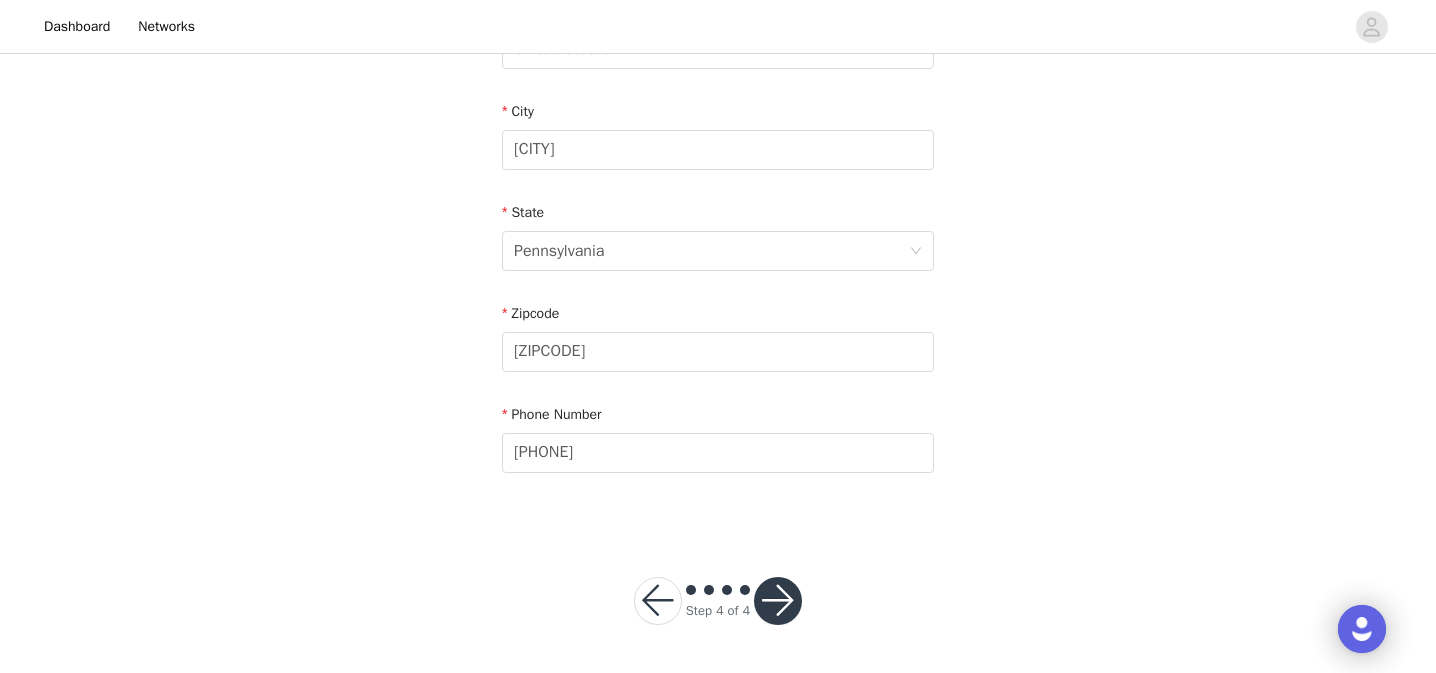 click at bounding box center [778, 601] 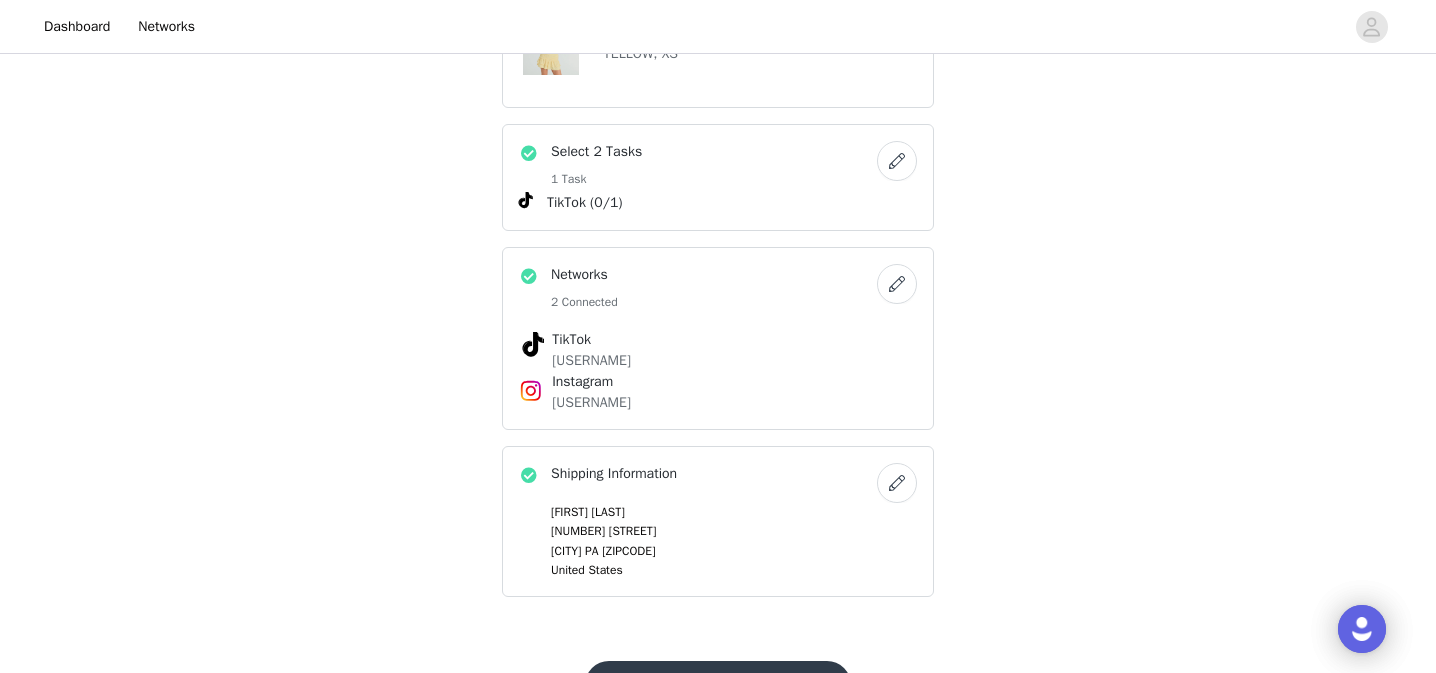 scroll, scrollTop: 994, scrollLeft: 0, axis: vertical 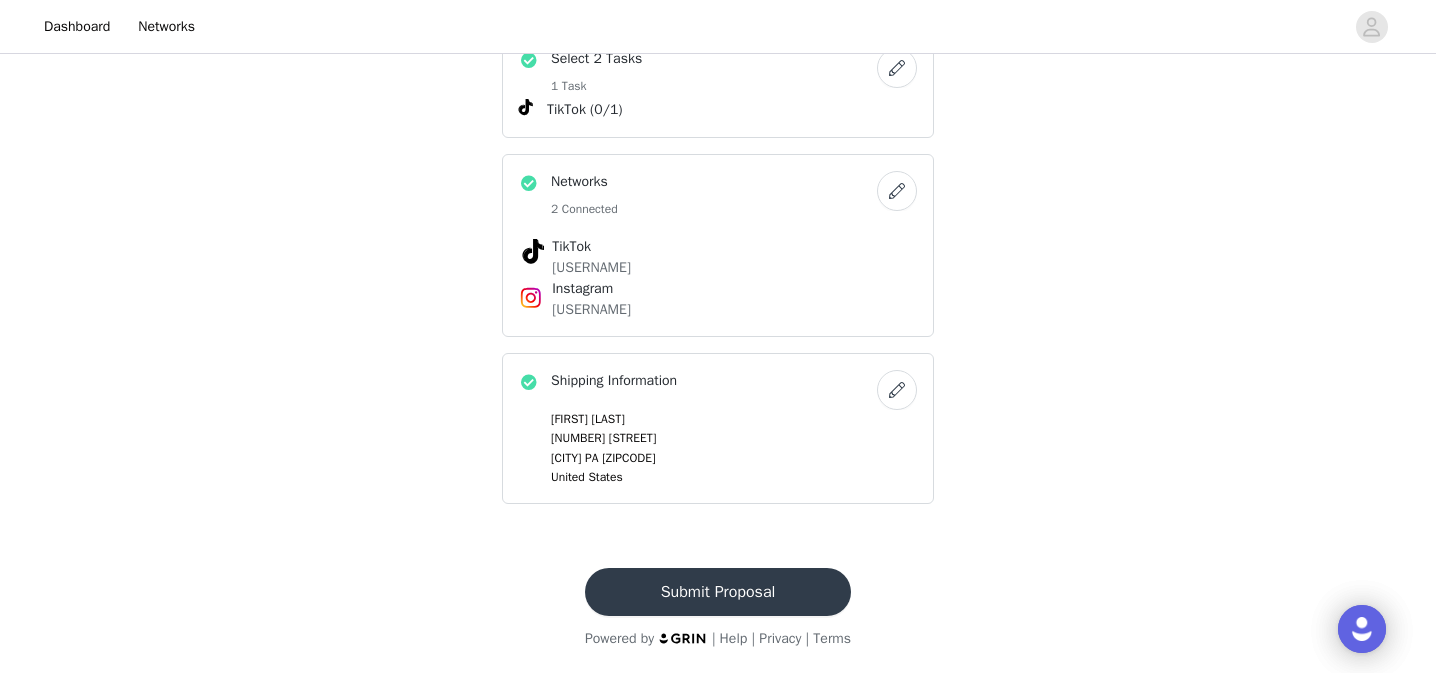 click on "Submit Proposal" at bounding box center (718, 592) 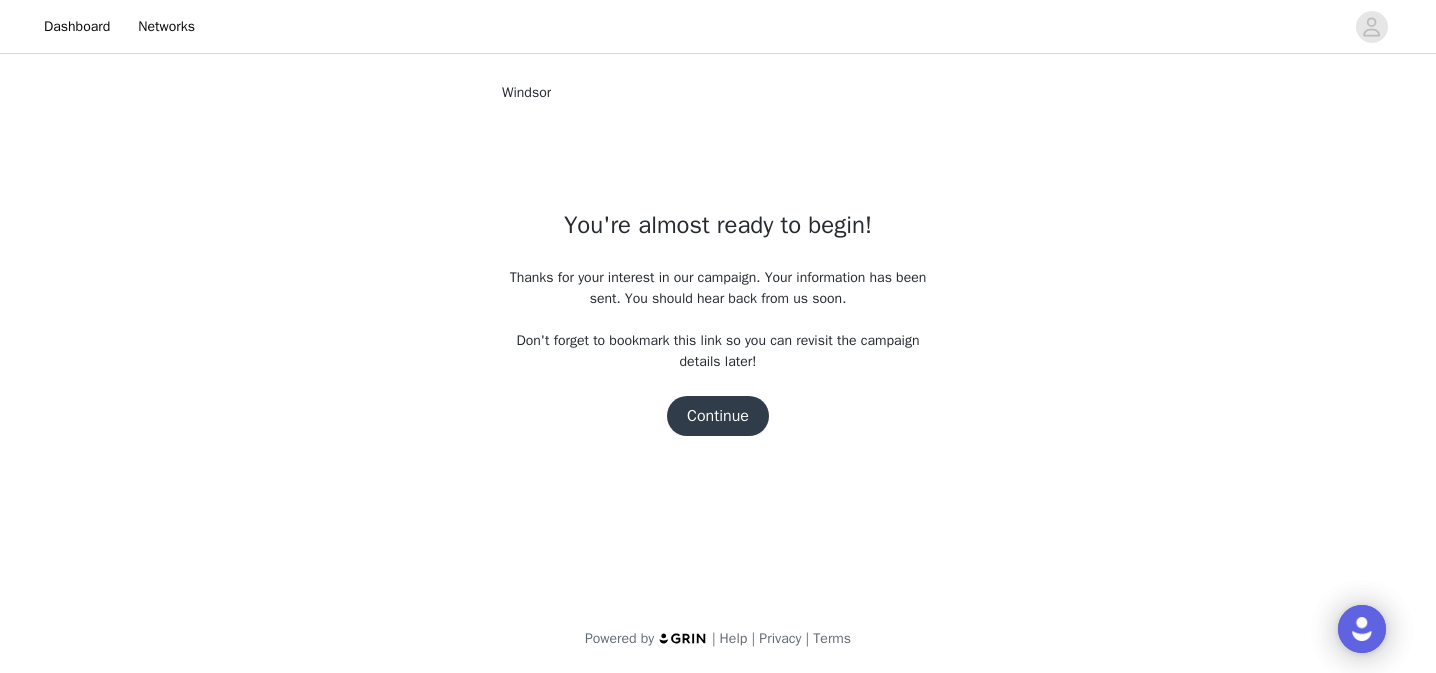 scroll, scrollTop: 0, scrollLeft: 0, axis: both 